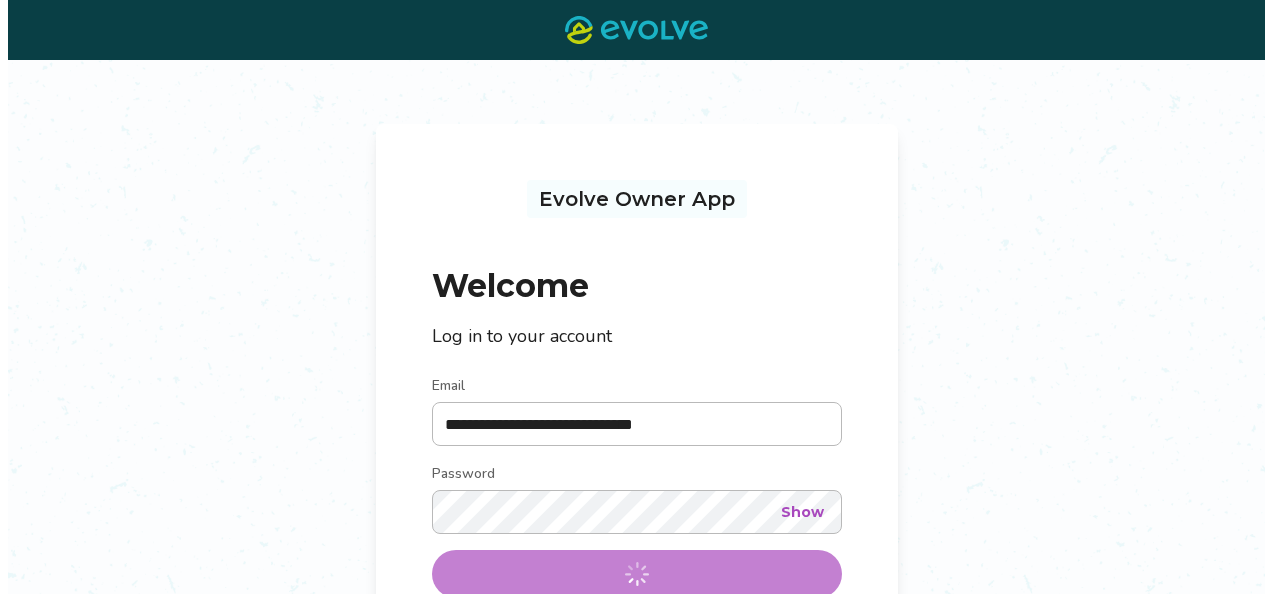 scroll, scrollTop: 0, scrollLeft: 0, axis: both 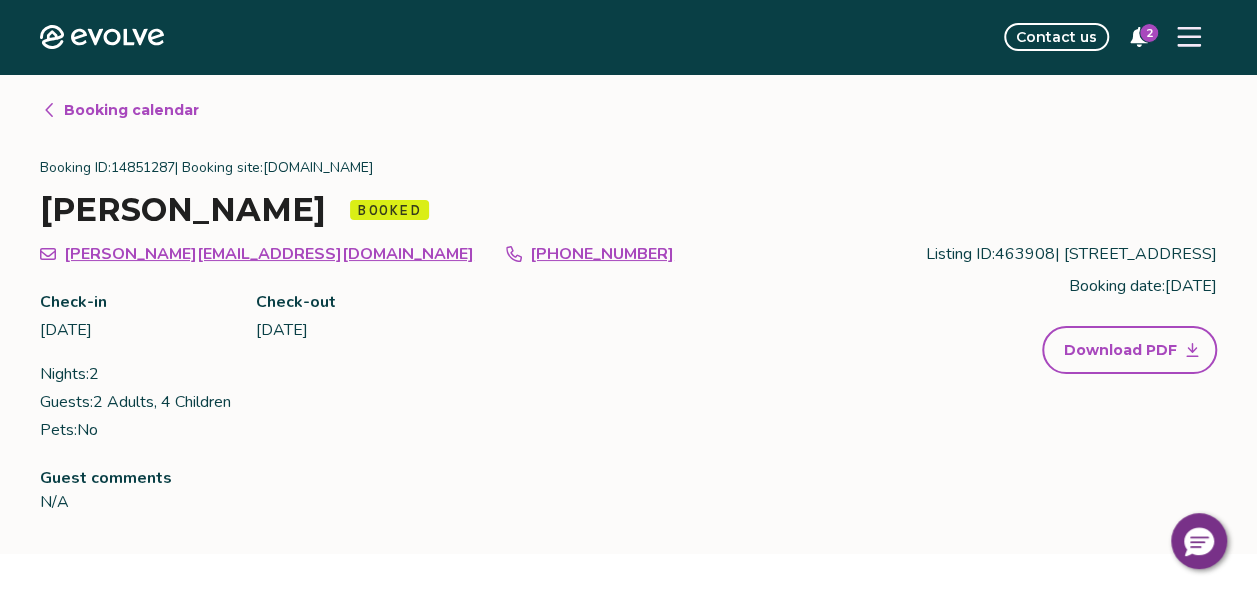 click on "Booking calendar" at bounding box center (131, 110) 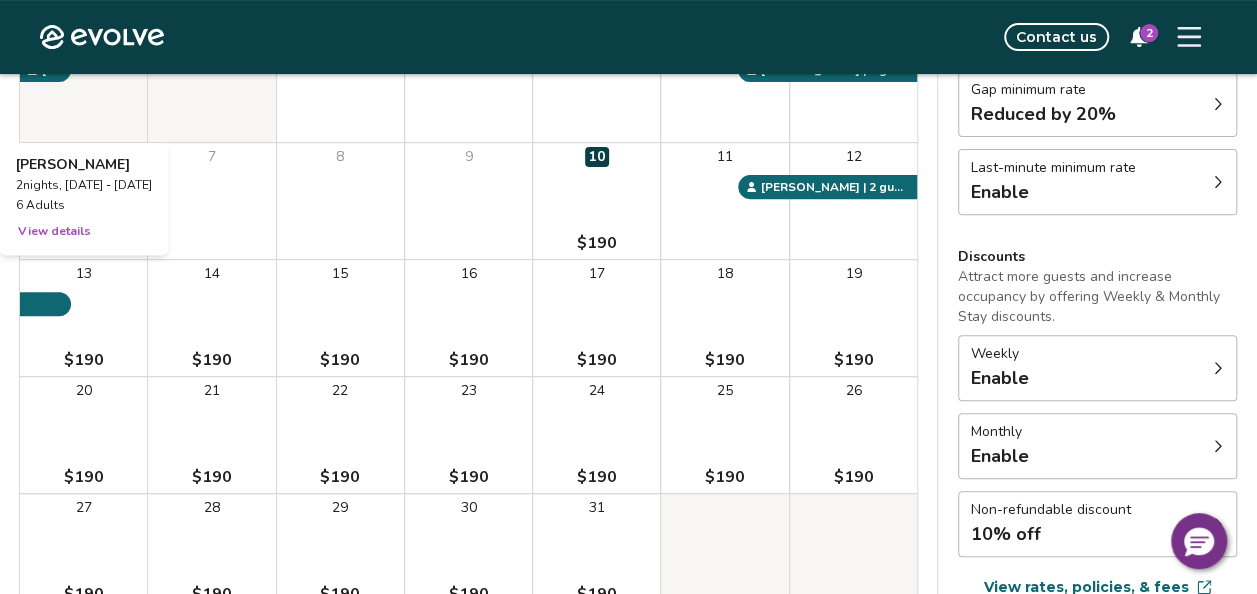 scroll, scrollTop: 280, scrollLeft: 0, axis: vertical 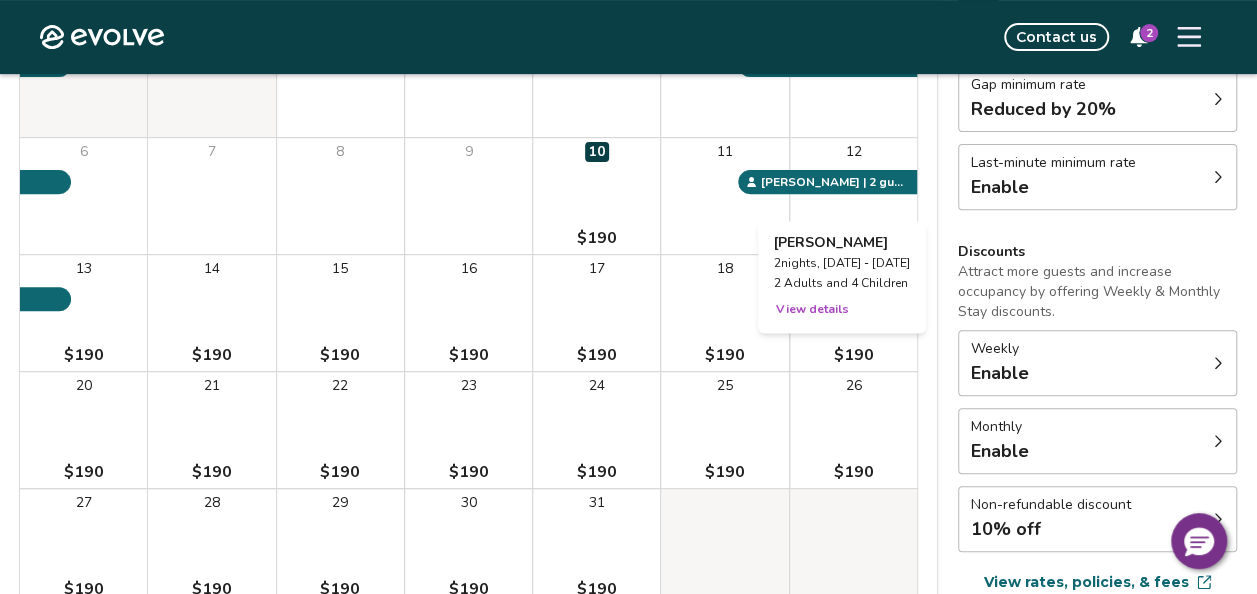 click on "12" at bounding box center (853, 196) 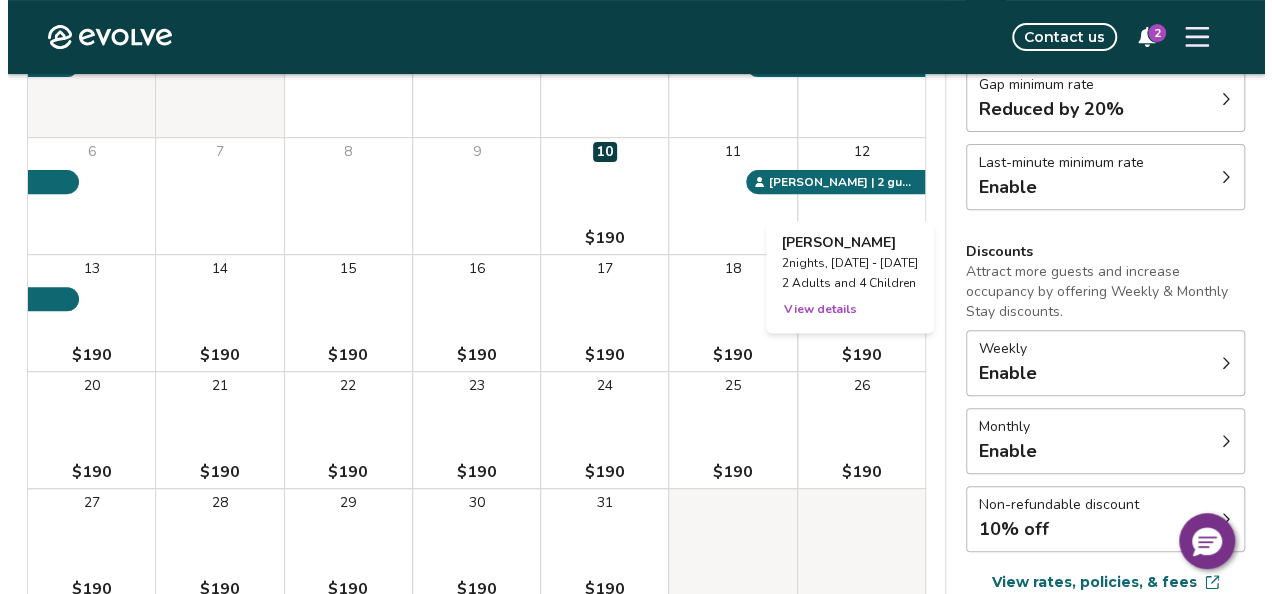 scroll, scrollTop: 0, scrollLeft: 0, axis: both 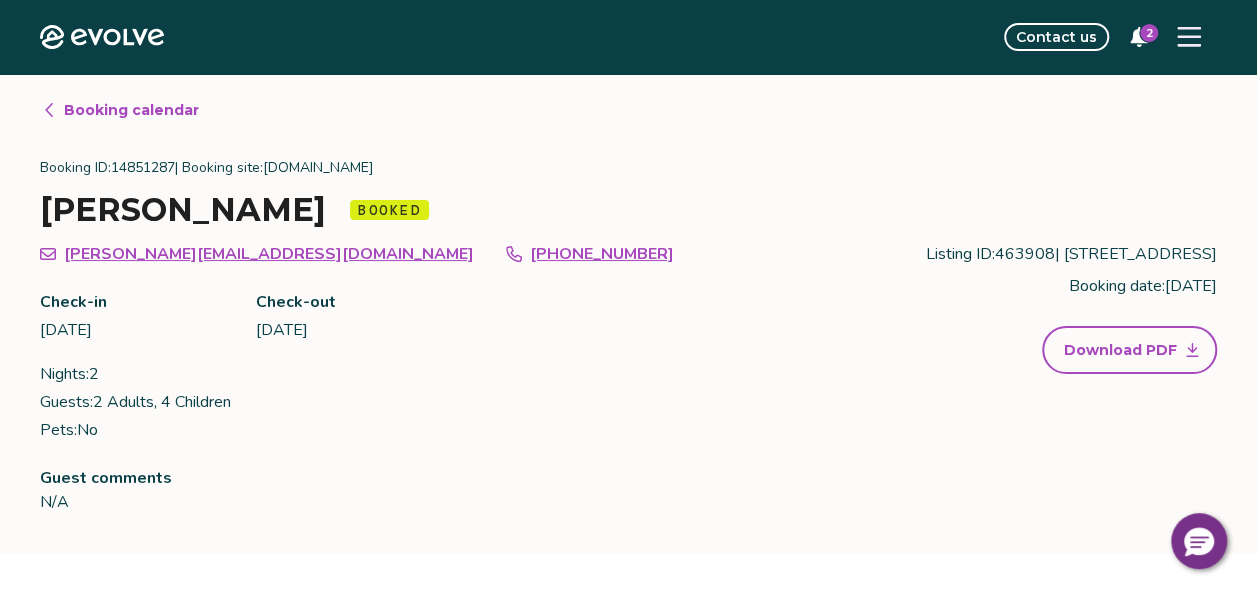 click 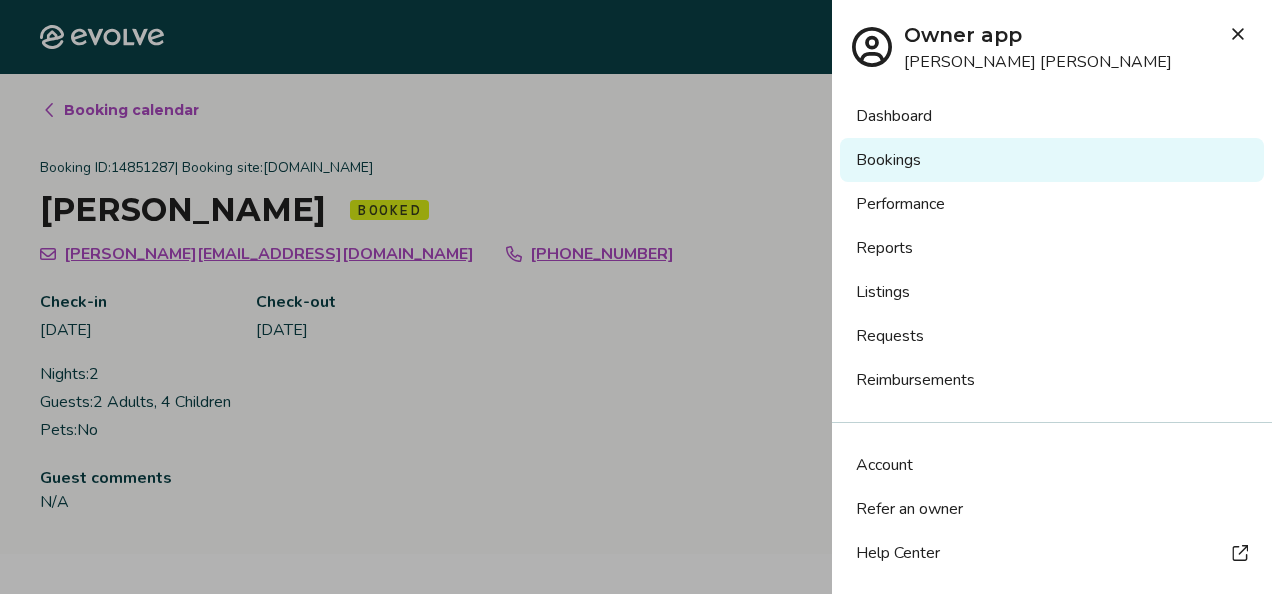click on "Bookings" at bounding box center [1052, 160] 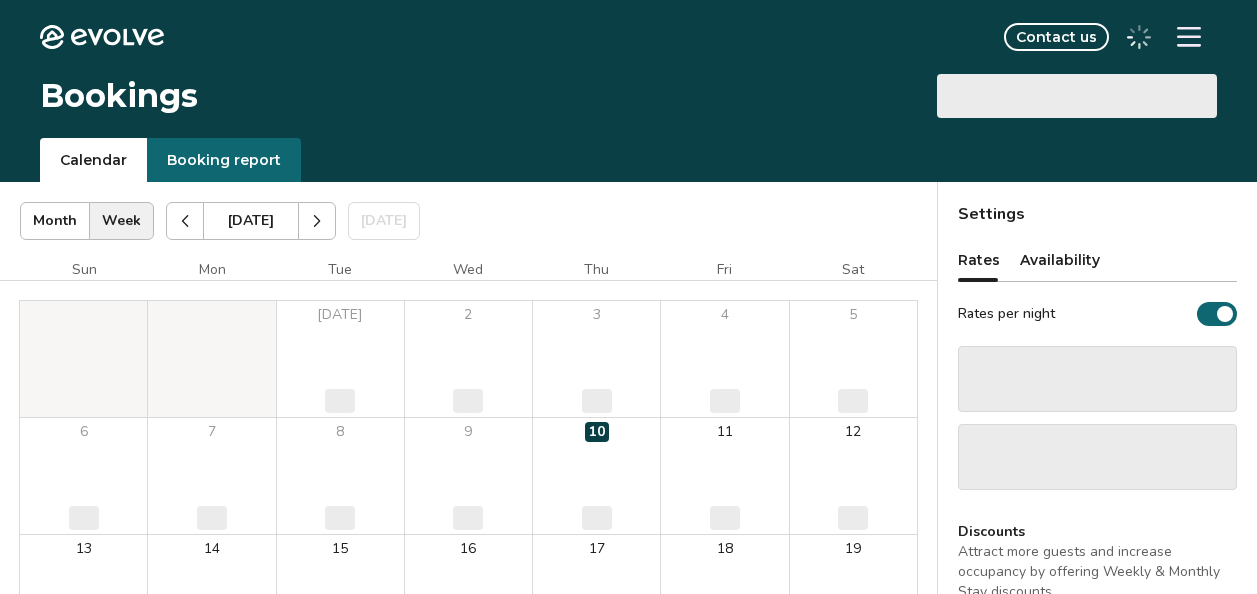 scroll, scrollTop: 0, scrollLeft: 0, axis: both 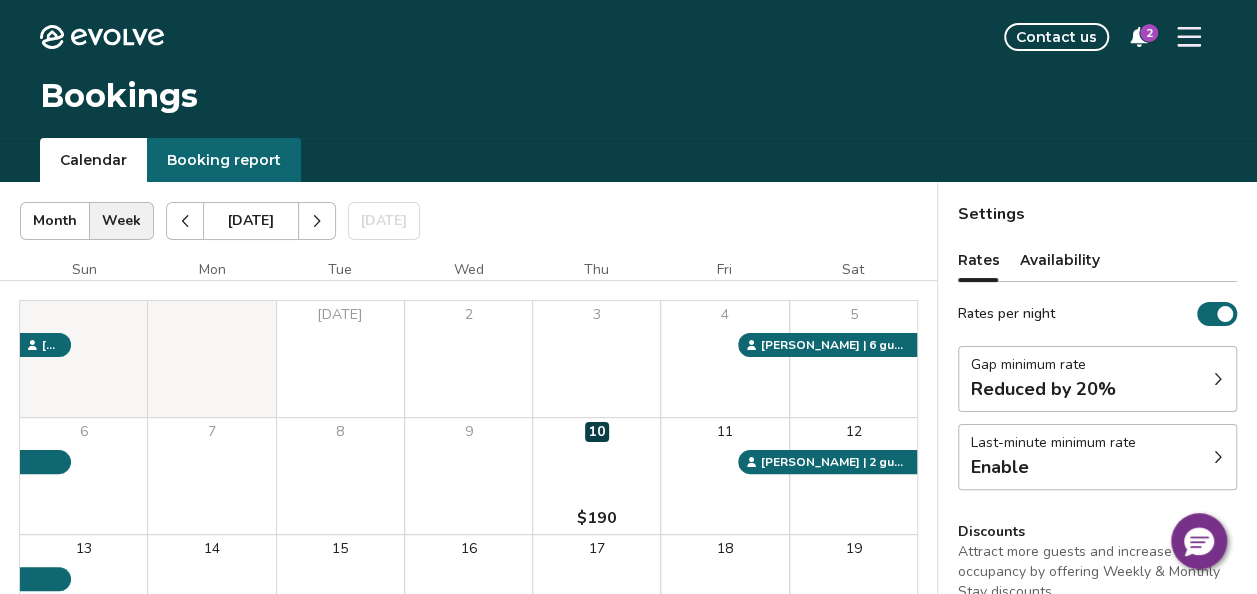 click on "2" at bounding box center [1149, 33] 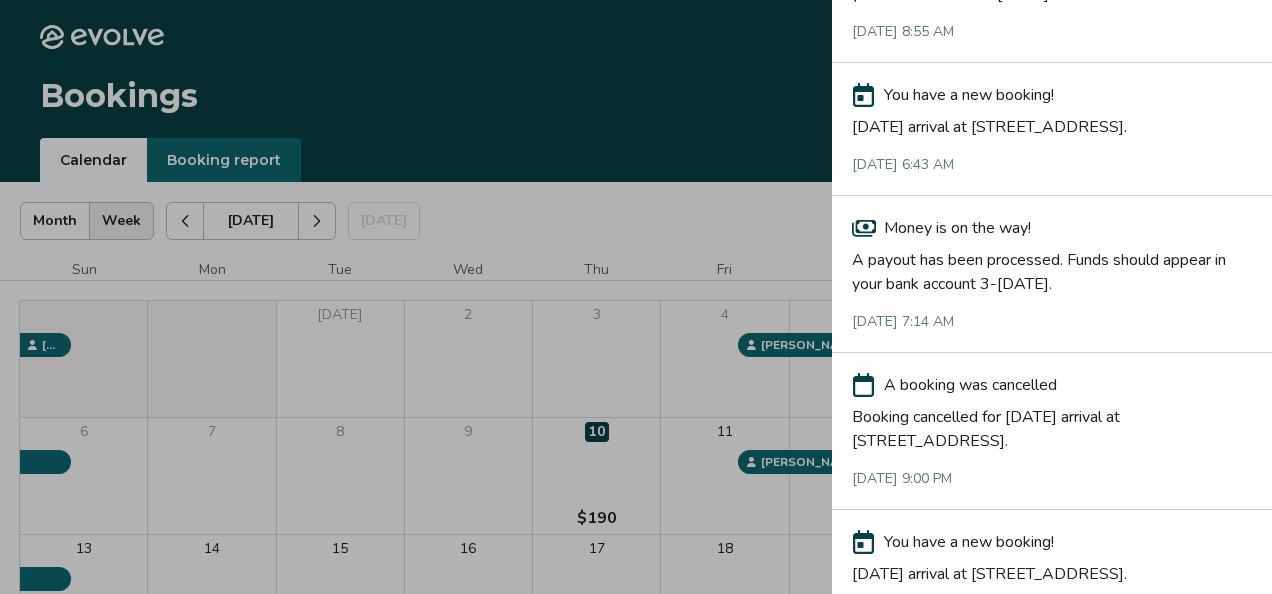 scroll, scrollTop: 1030, scrollLeft: 0, axis: vertical 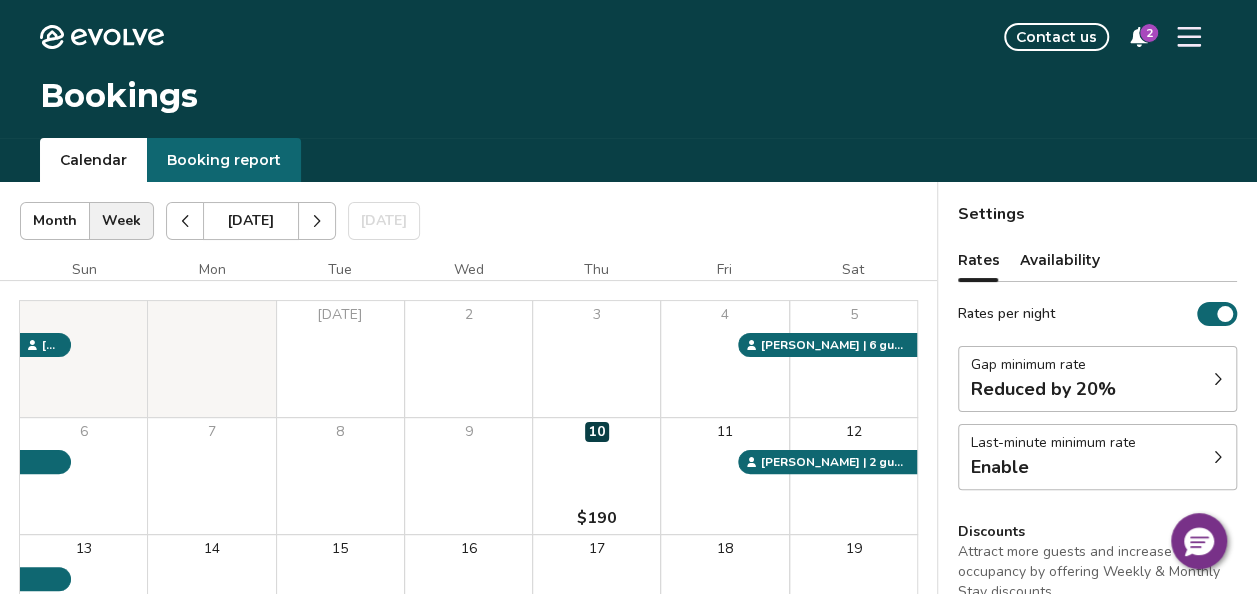 click 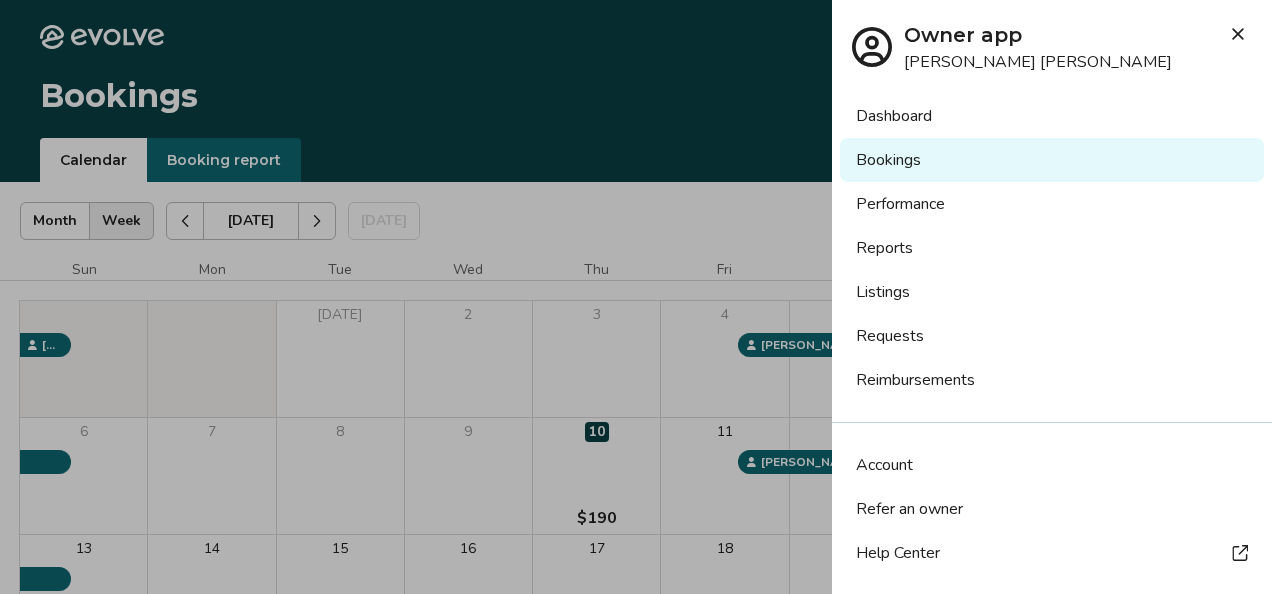 scroll, scrollTop: 85, scrollLeft: 0, axis: vertical 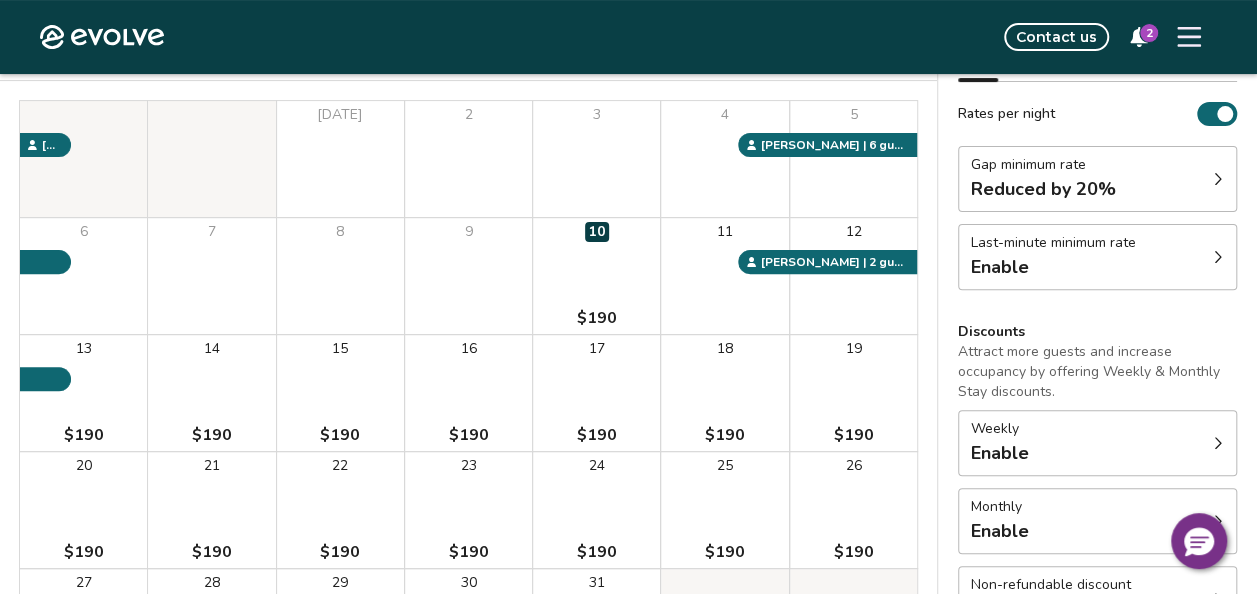 click on "17" at bounding box center (597, 349) 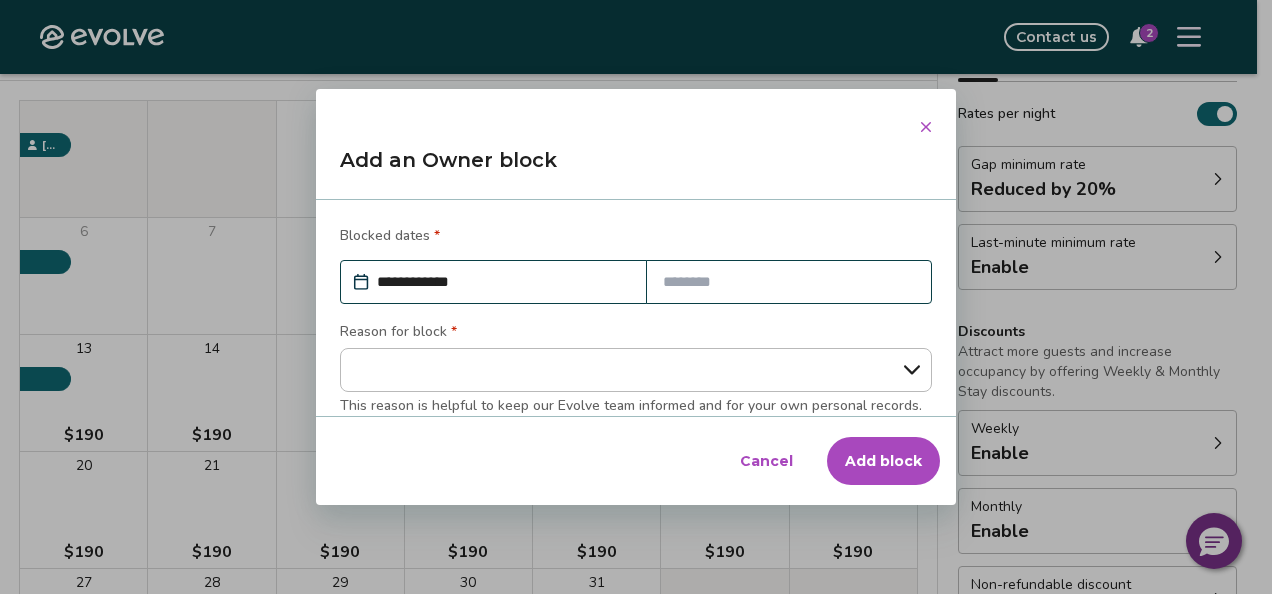 click at bounding box center [789, 282] 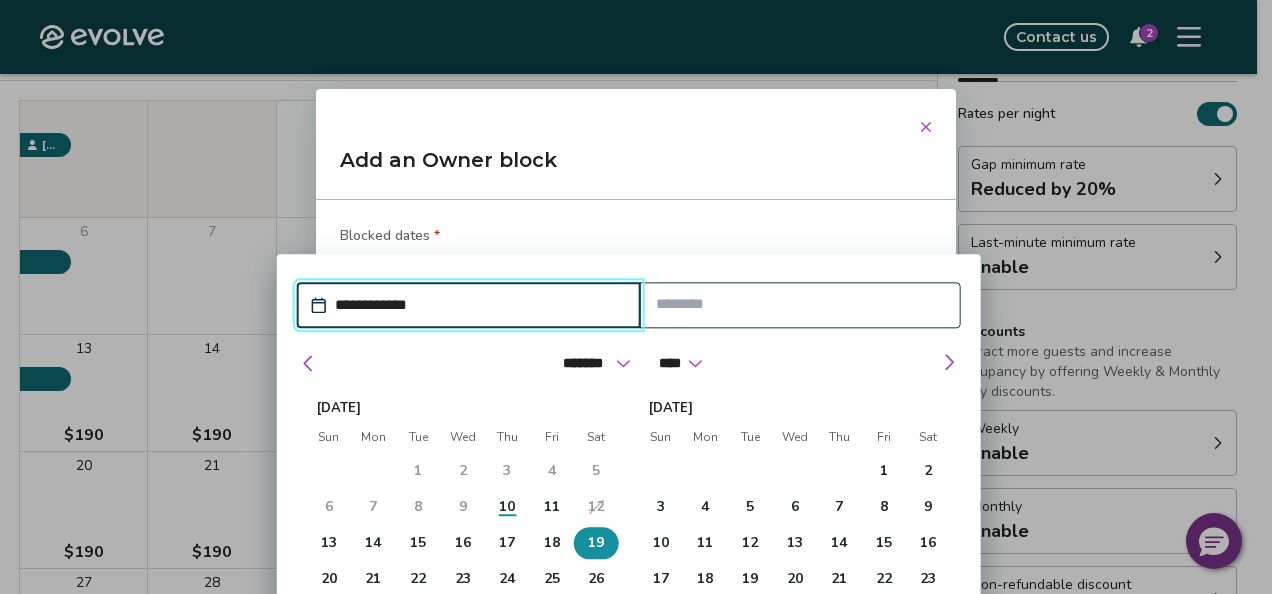 click on "19" at bounding box center (596, 543) 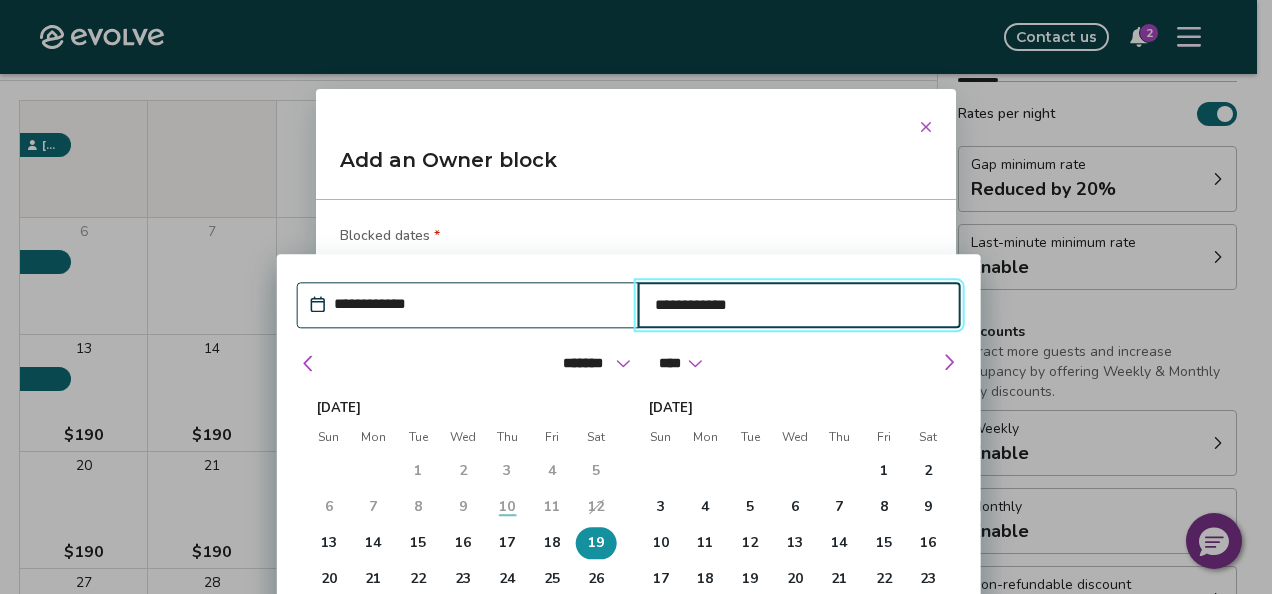 click on "19" at bounding box center [596, 543] 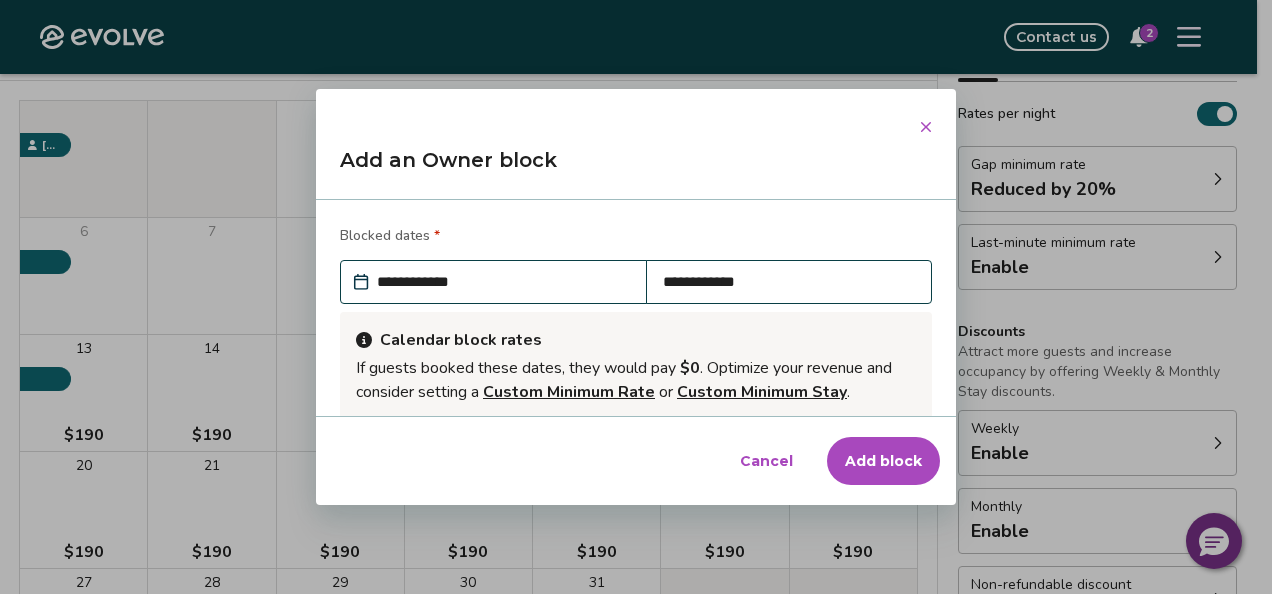 click on "**********" at bounding box center (636, 308) 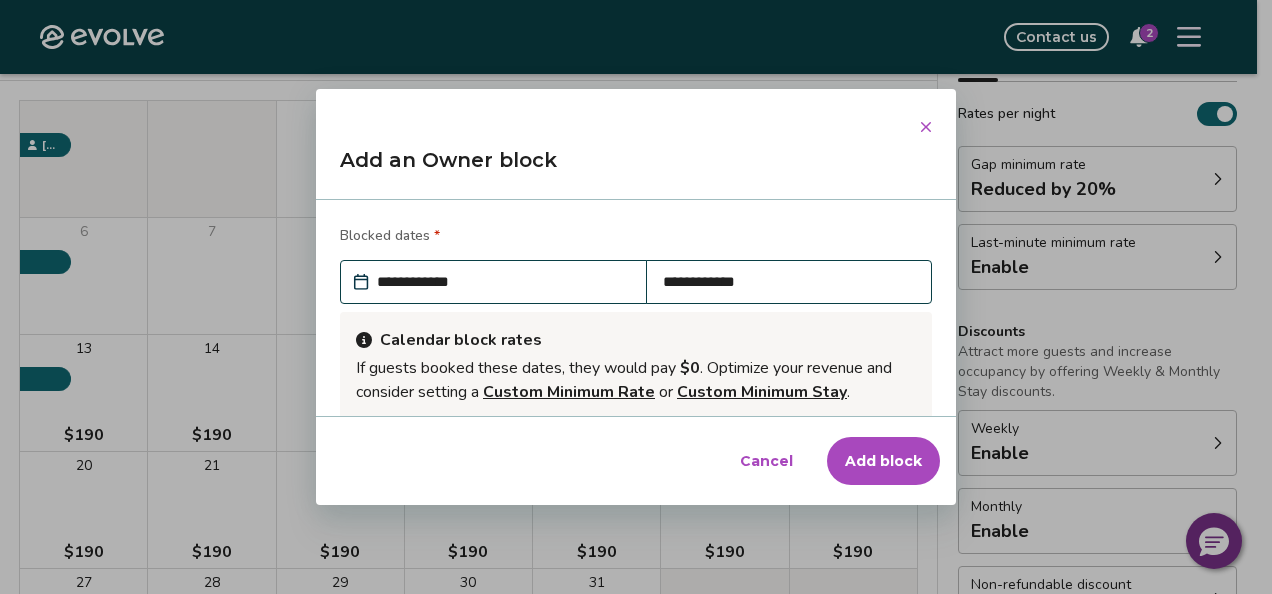 click on "**********" at bounding box center [789, 282] 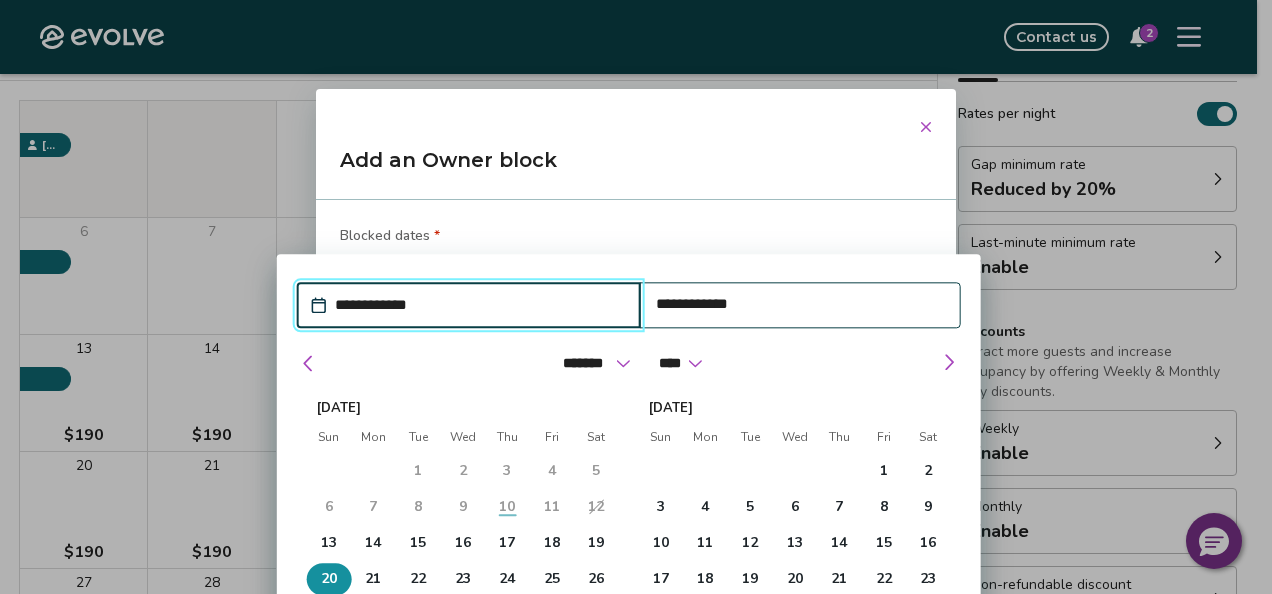 click on "20" at bounding box center [329, 579] 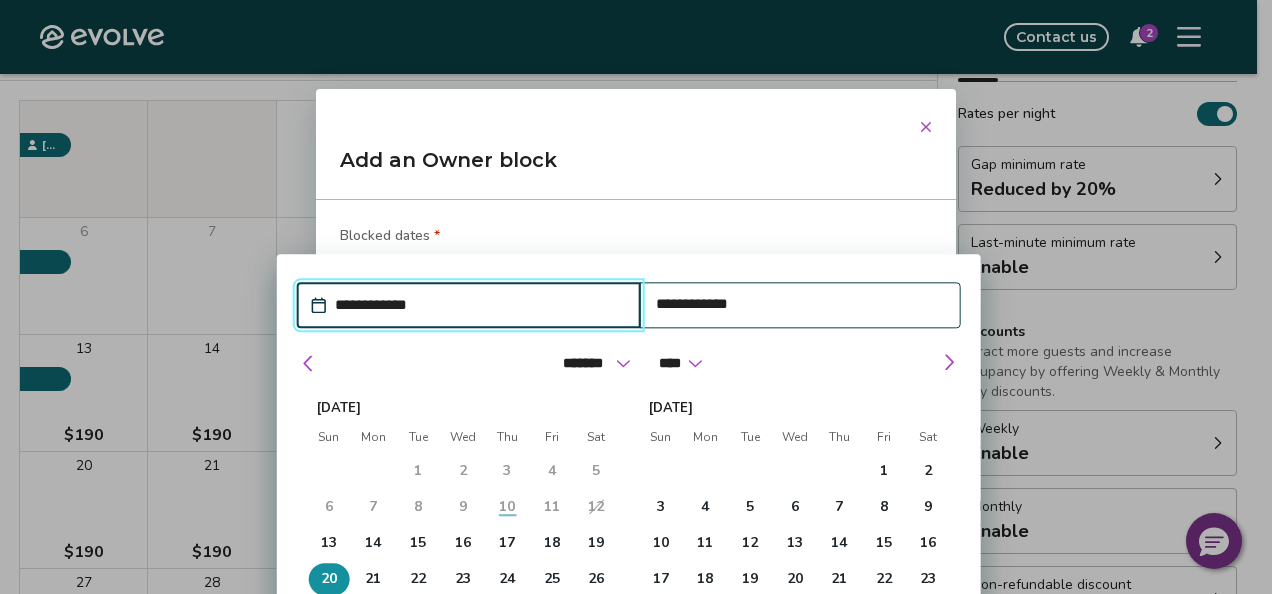 click on "**********" at bounding box center [479, 305] 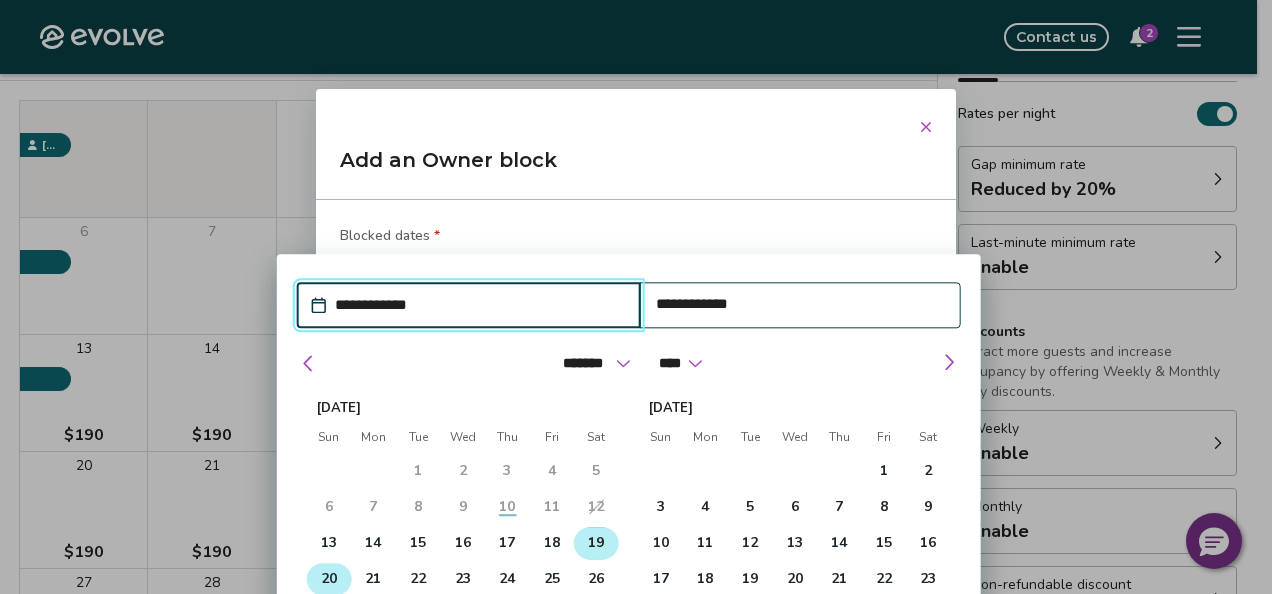 click on "19" at bounding box center (596, 543) 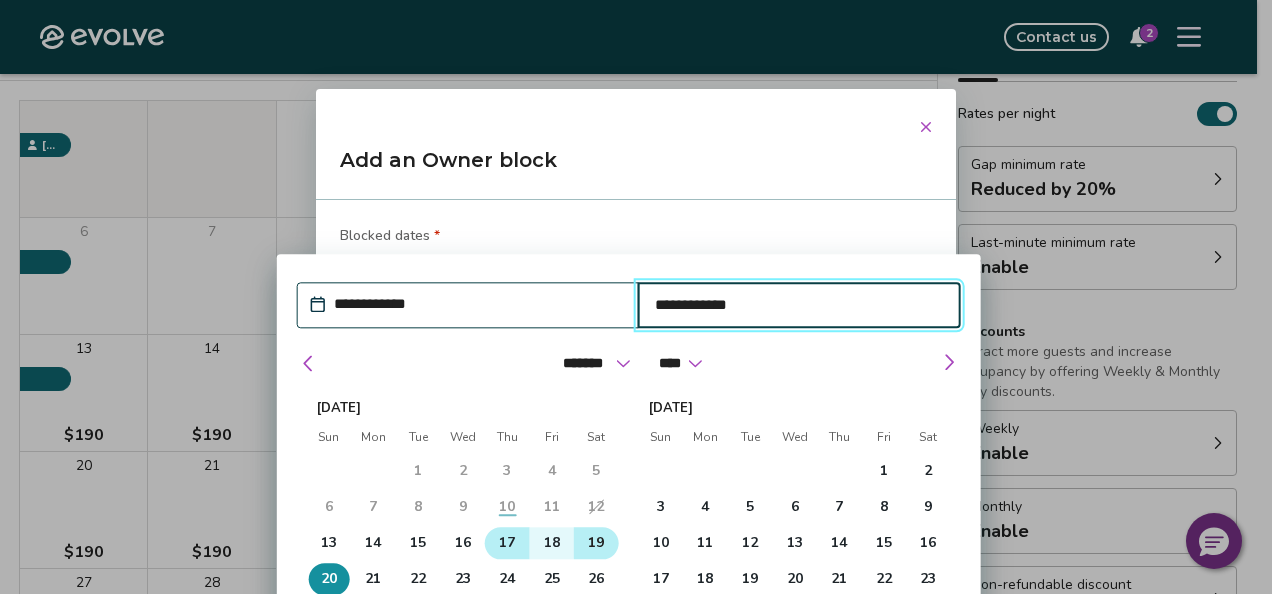 click on "17" at bounding box center [507, 543] 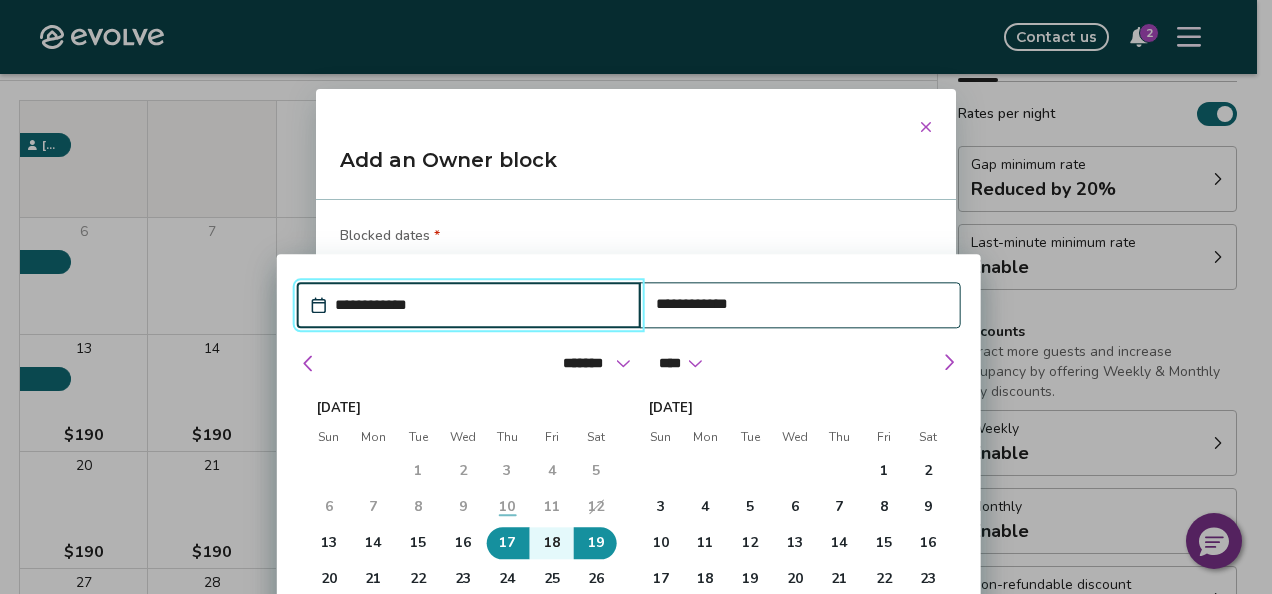 click on "******* ******** ***** ***** *** **** **** ****** ********* ******* ******** ******** **** **** **** **** **** **** **** **** **** **** **** **** **** **** **** **** **** **** **** **** ****" at bounding box center [629, 363] 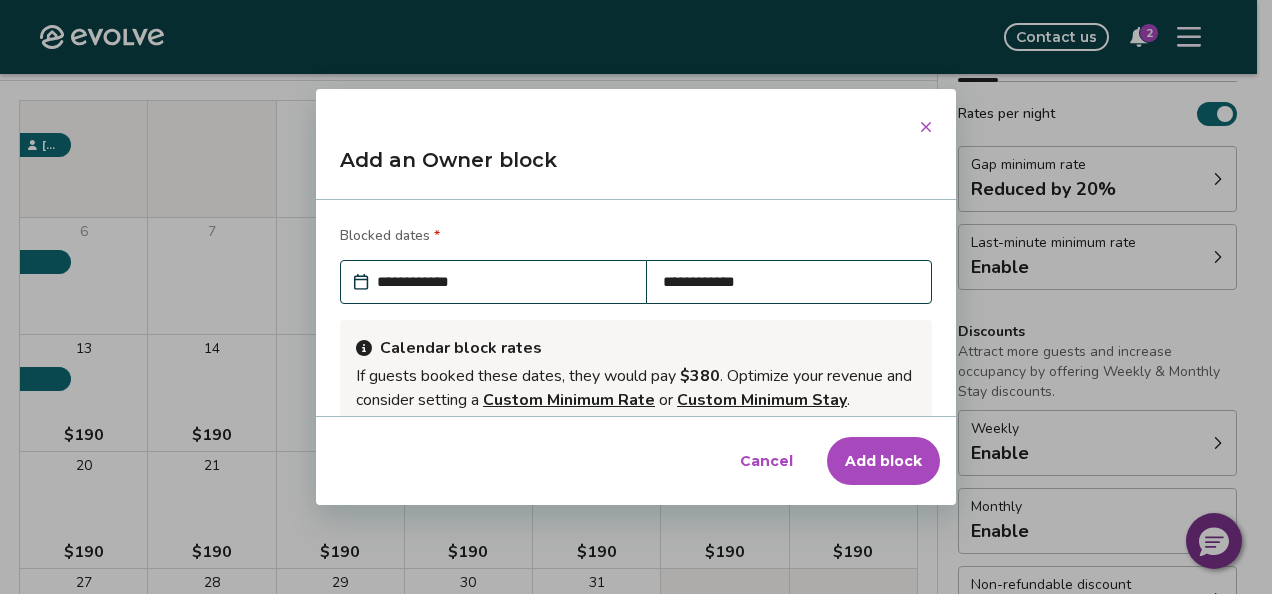 click on "Add block" at bounding box center [883, 461] 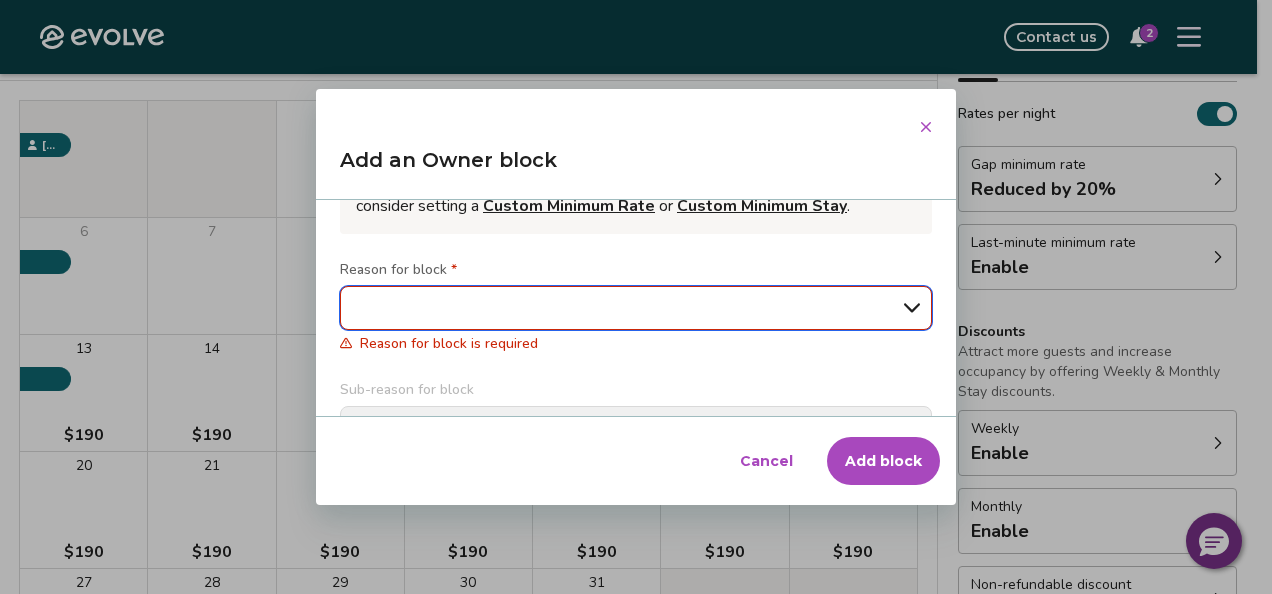 click on "**********" at bounding box center [636, 308] 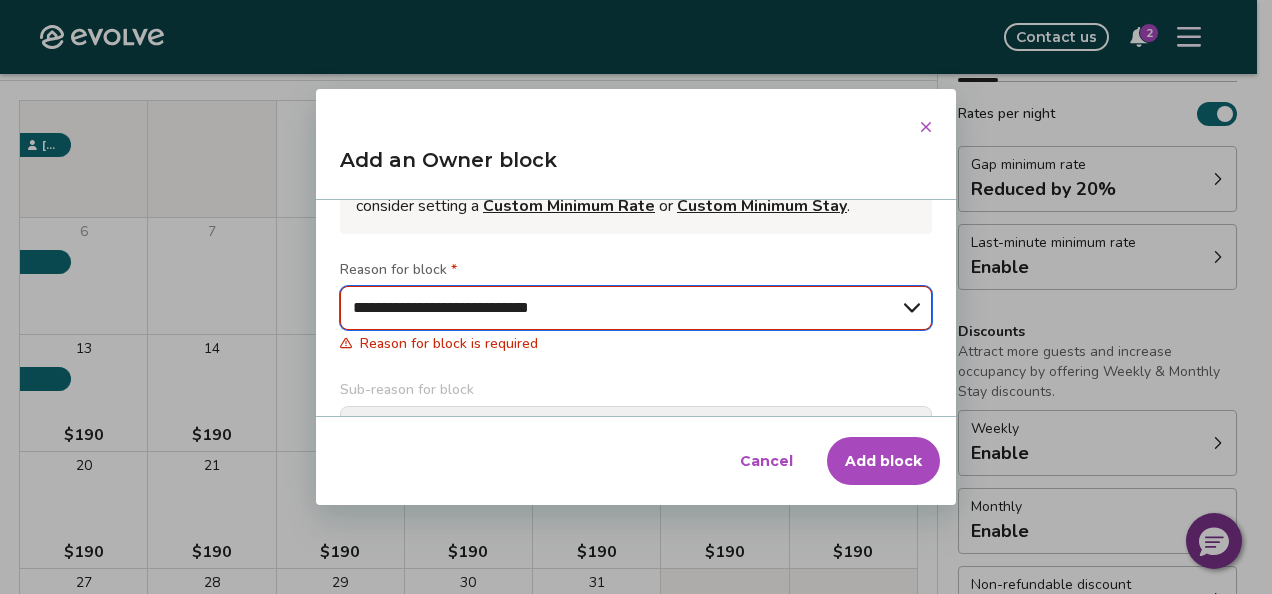 click on "**********" at bounding box center (636, 308) 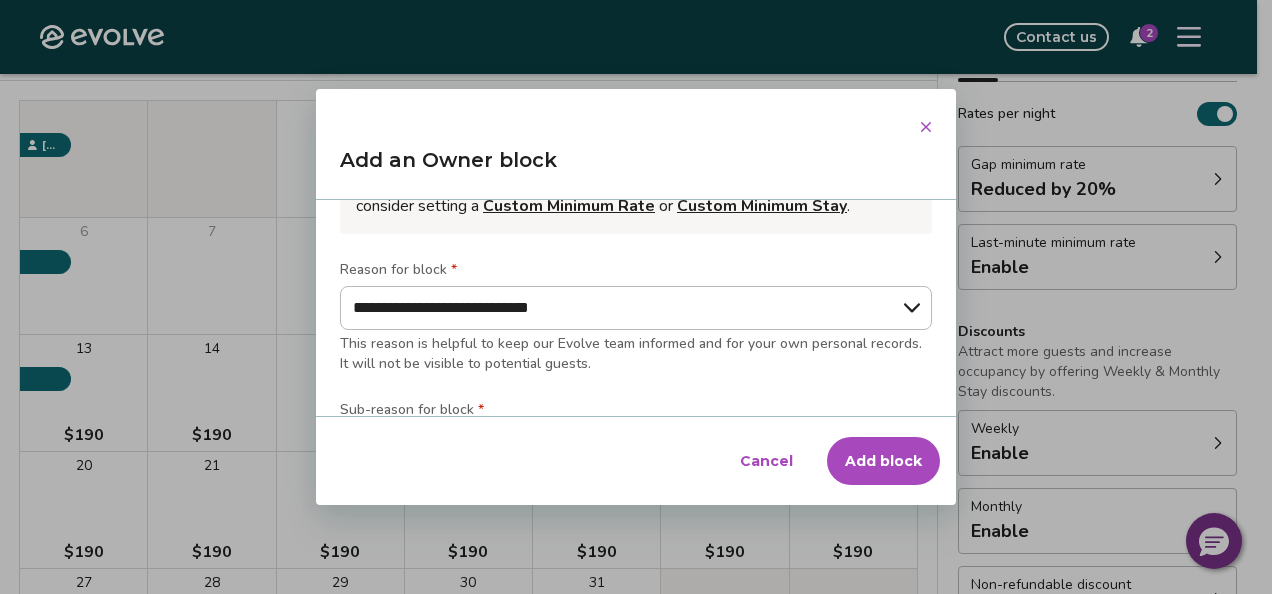 click on "Add block" at bounding box center [883, 461] 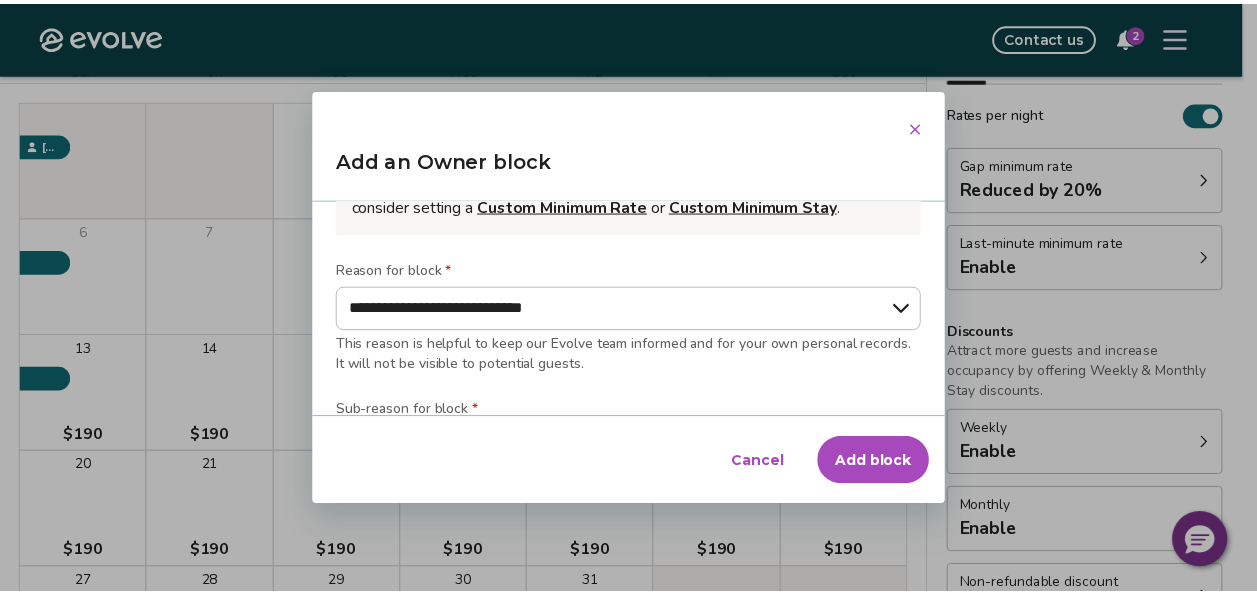 scroll, scrollTop: 383, scrollLeft: 0, axis: vertical 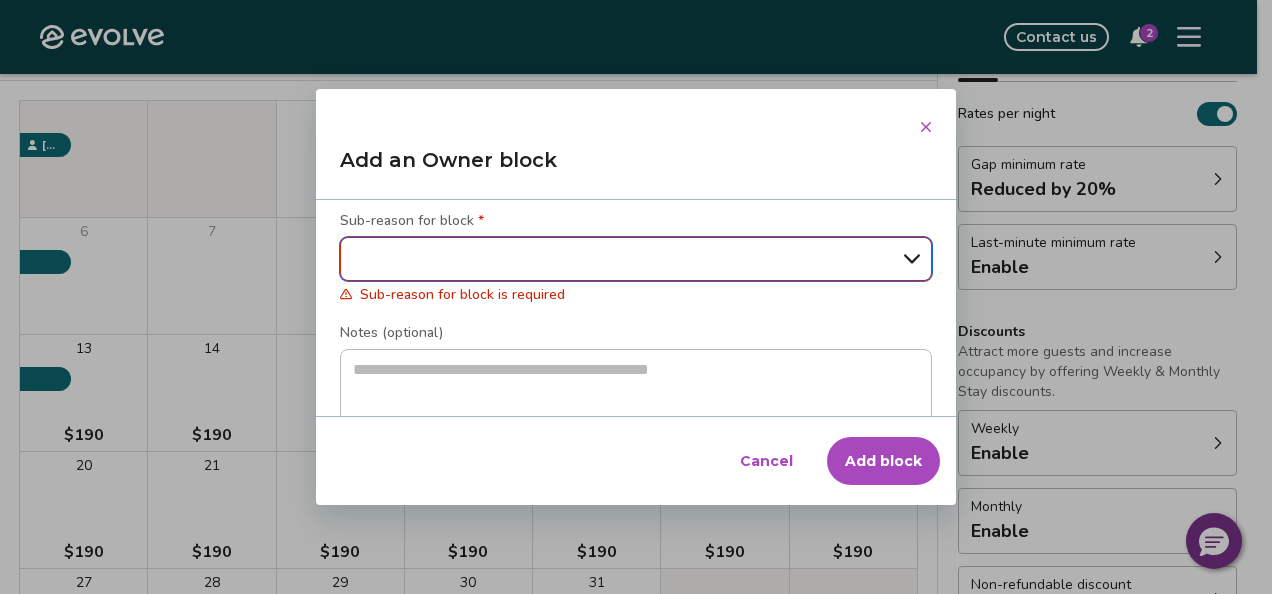 click on "**********" at bounding box center [636, 259] 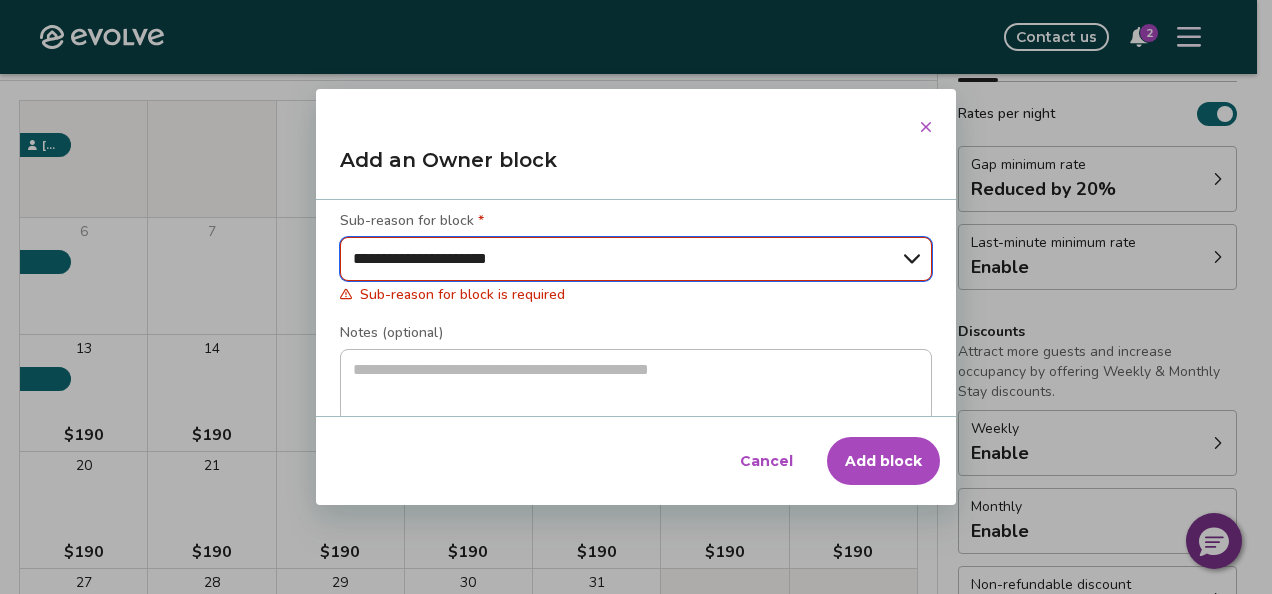 click on "**********" at bounding box center [636, 259] 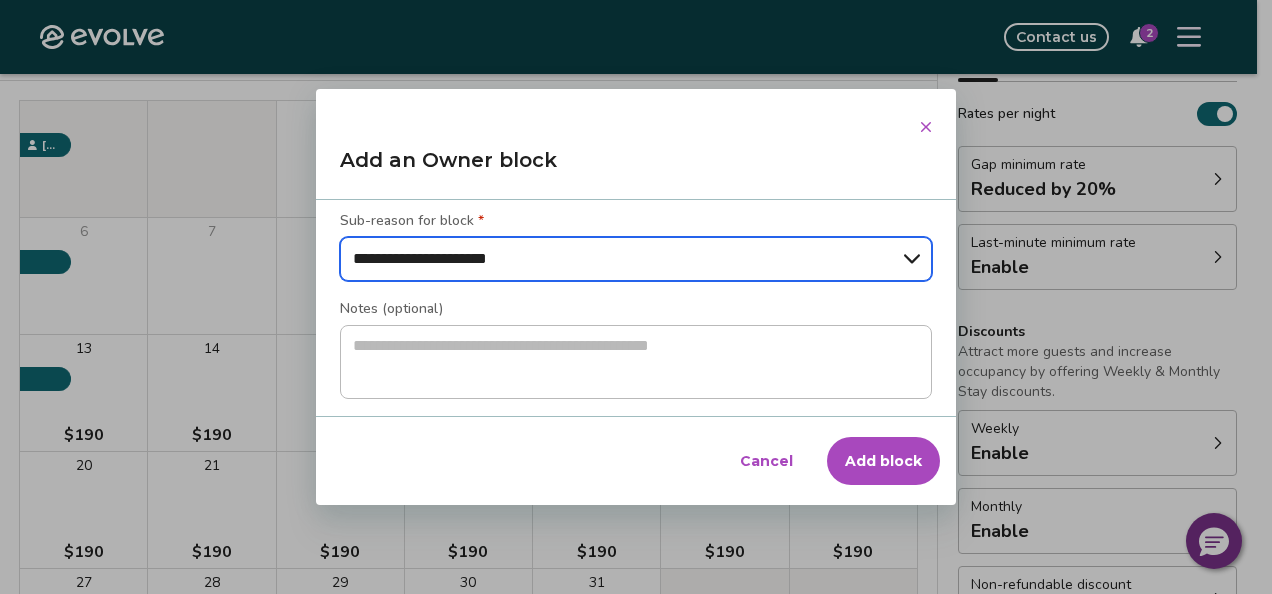 click on "**********" at bounding box center [636, 259] 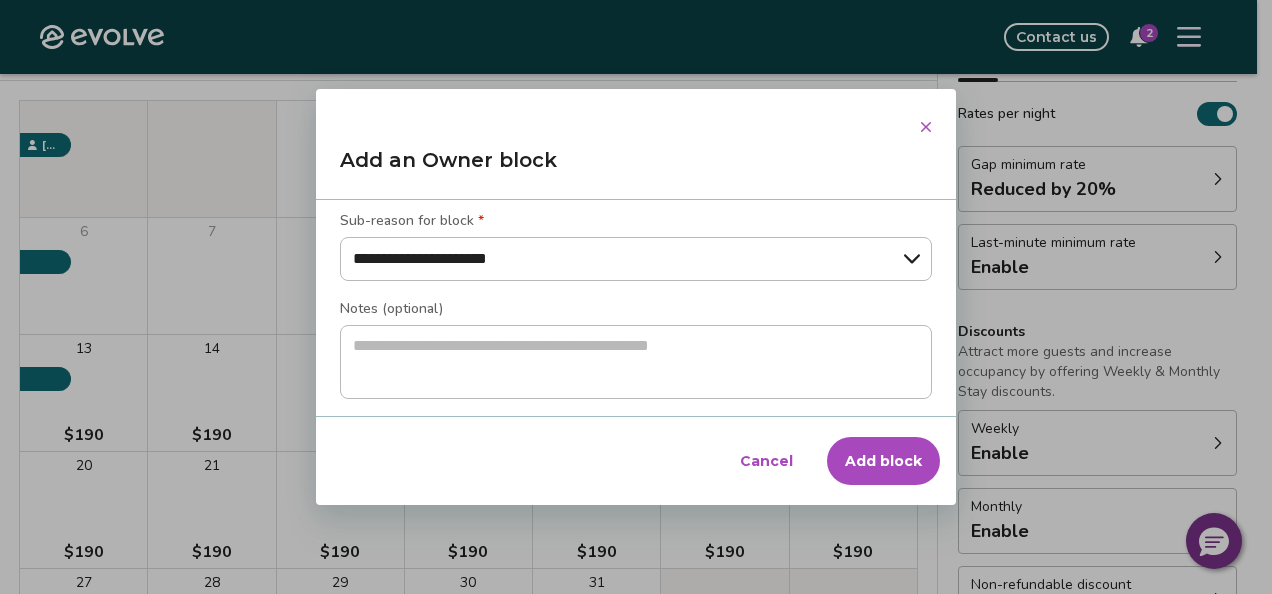 click on "Cancel Add block" at bounding box center (636, 461) 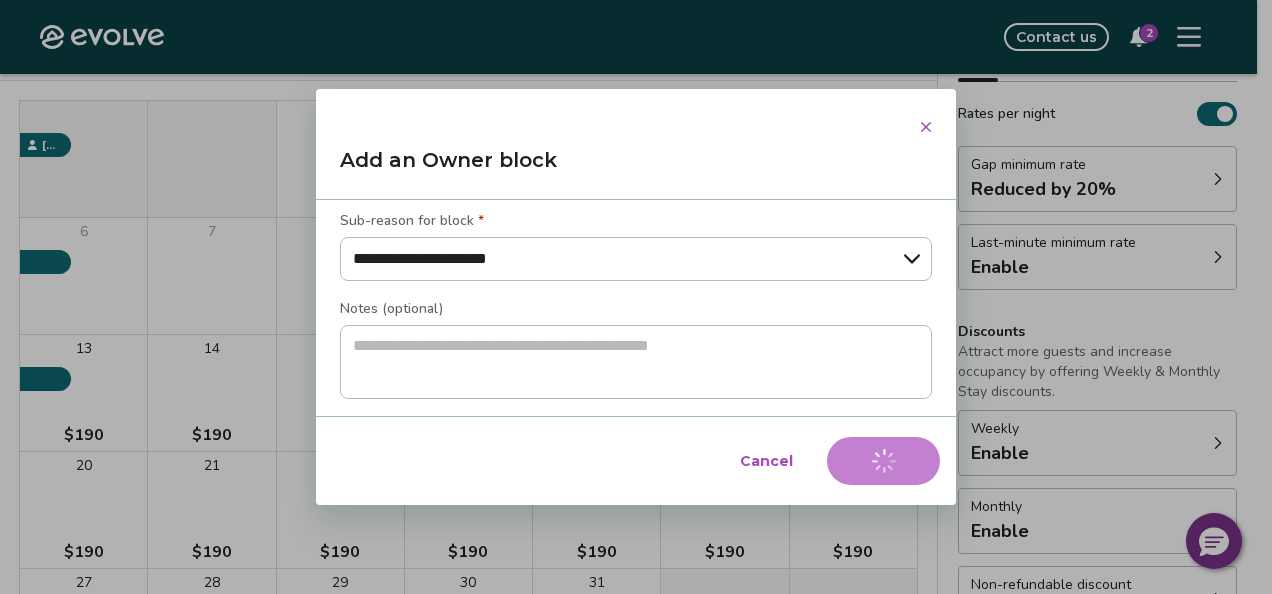 type on "*" 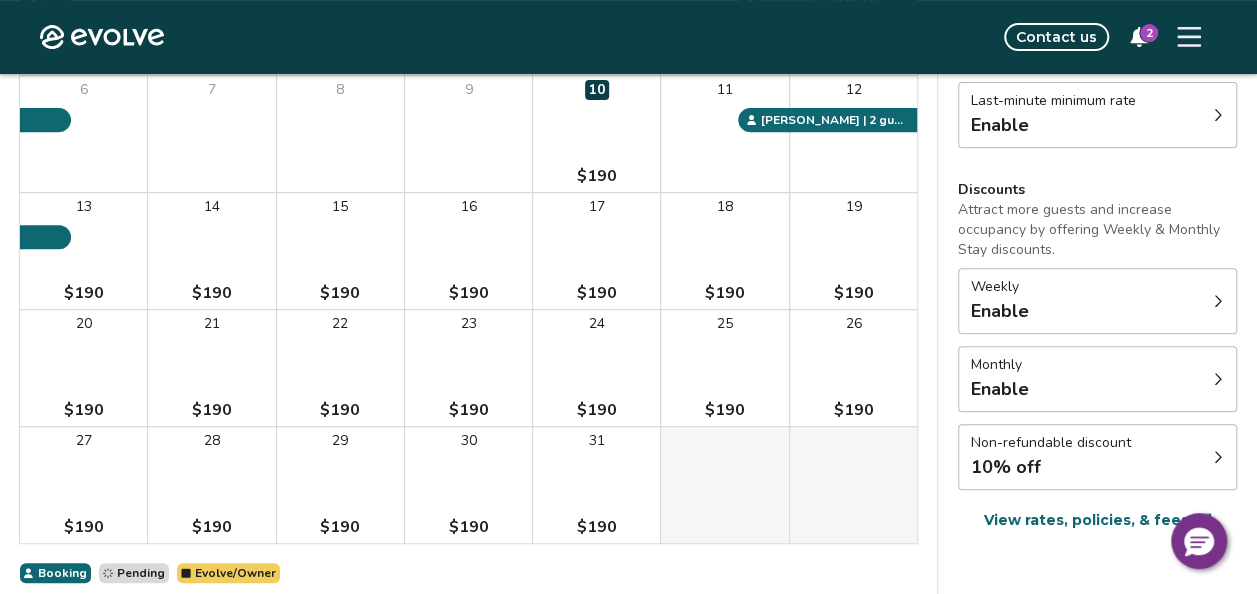 scroll, scrollTop: 440, scrollLeft: 0, axis: vertical 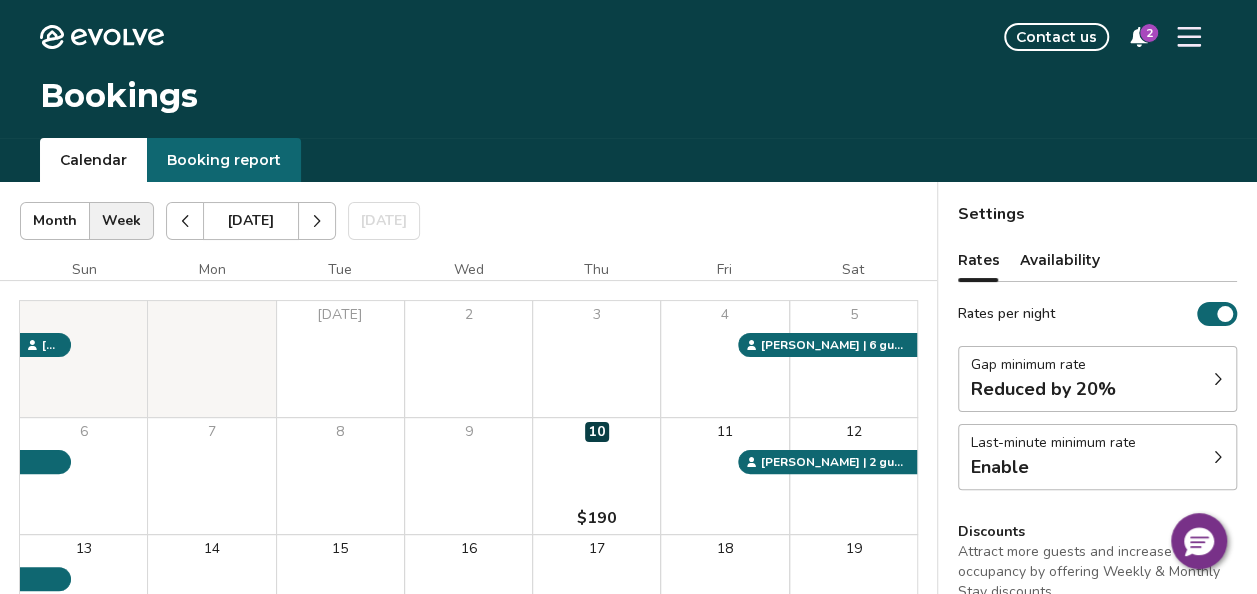 click on "2" at bounding box center (1149, 33) 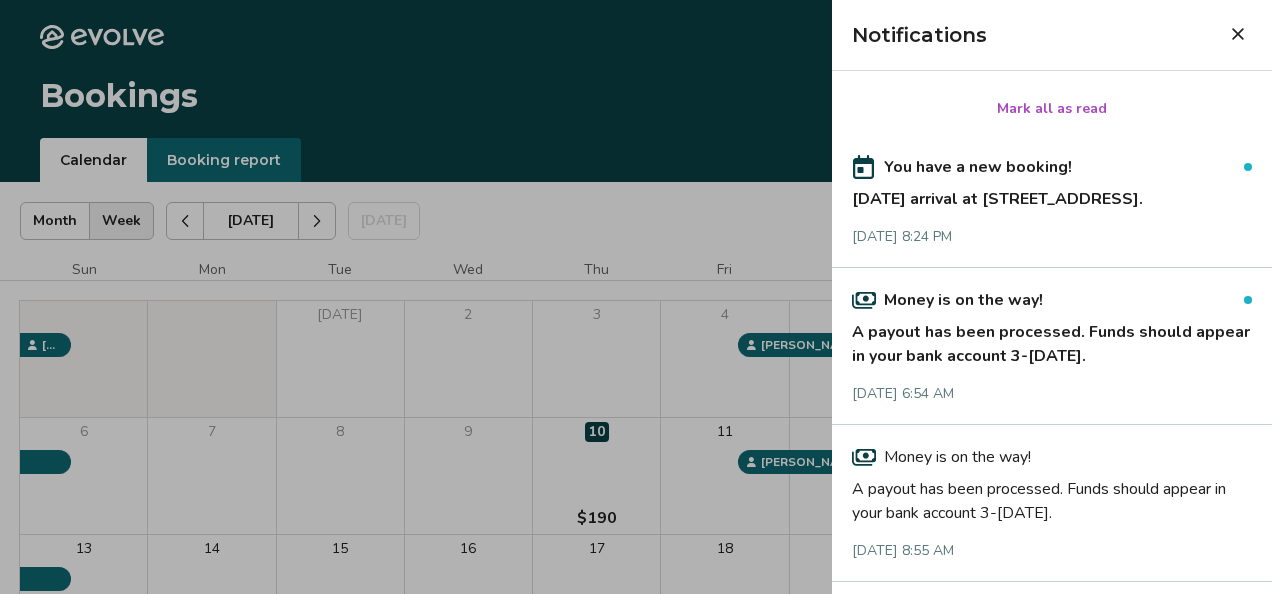 scroll, scrollTop: 519, scrollLeft: 0, axis: vertical 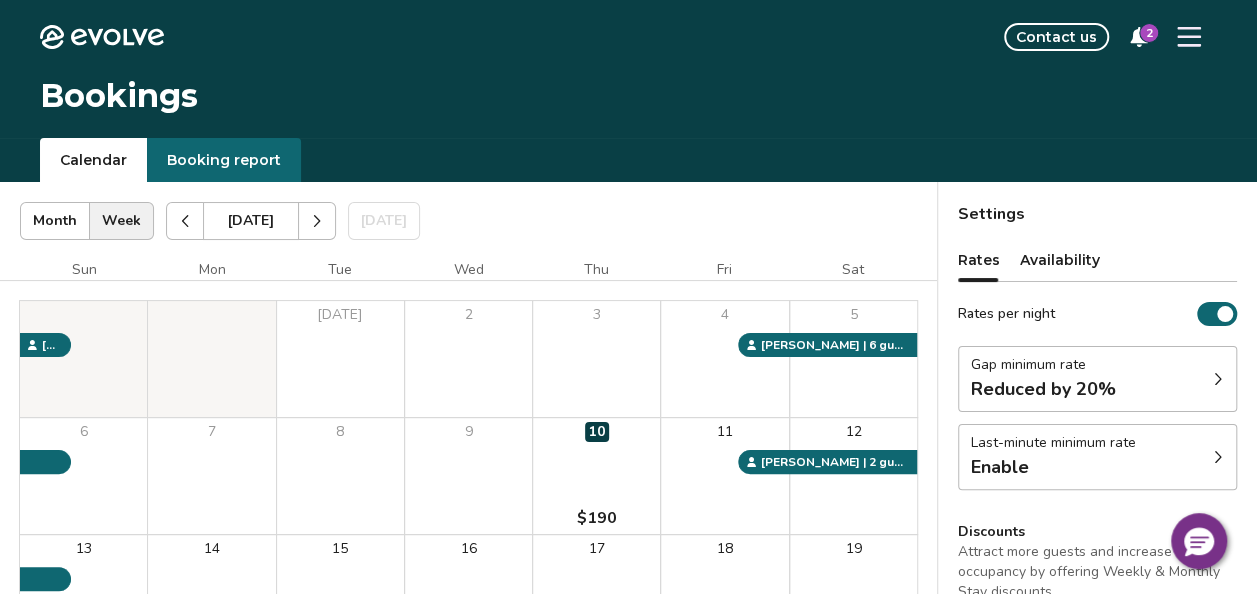 type 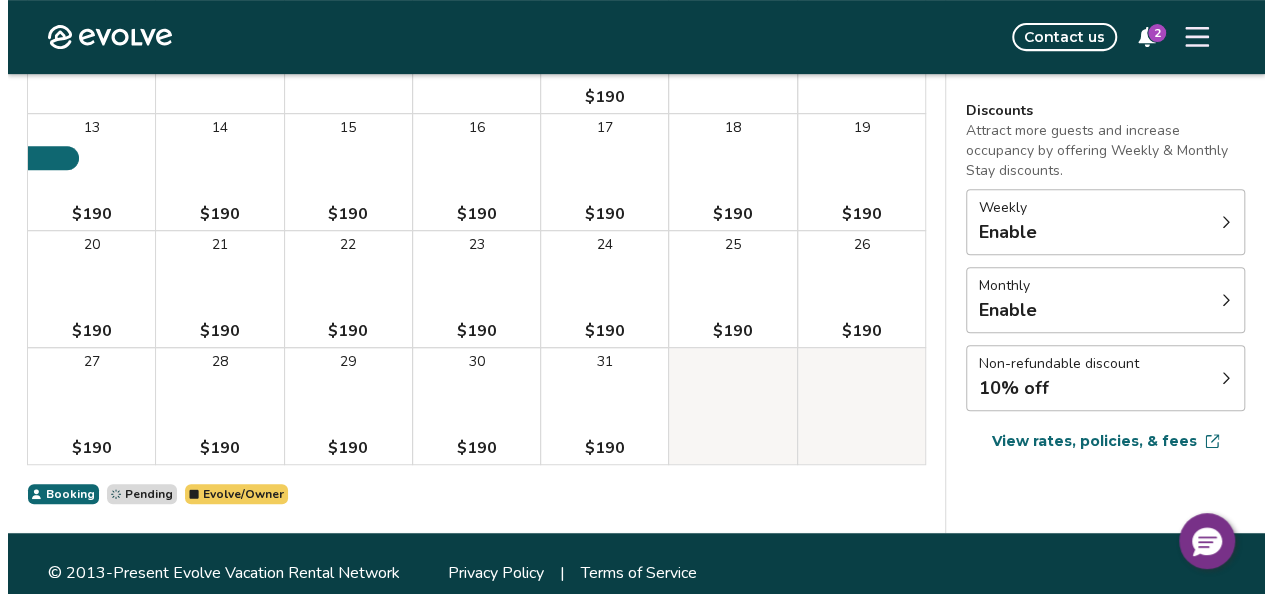 scroll, scrollTop: 440, scrollLeft: 0, axis: vertical 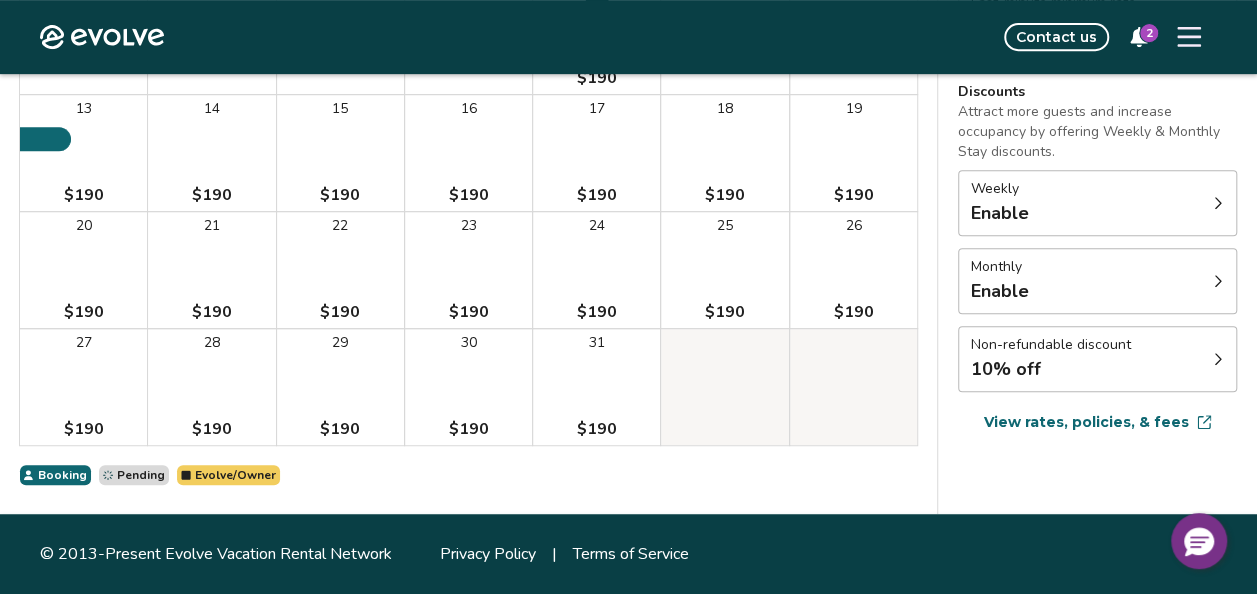 click on "2" at bounding box center [1149, 33] 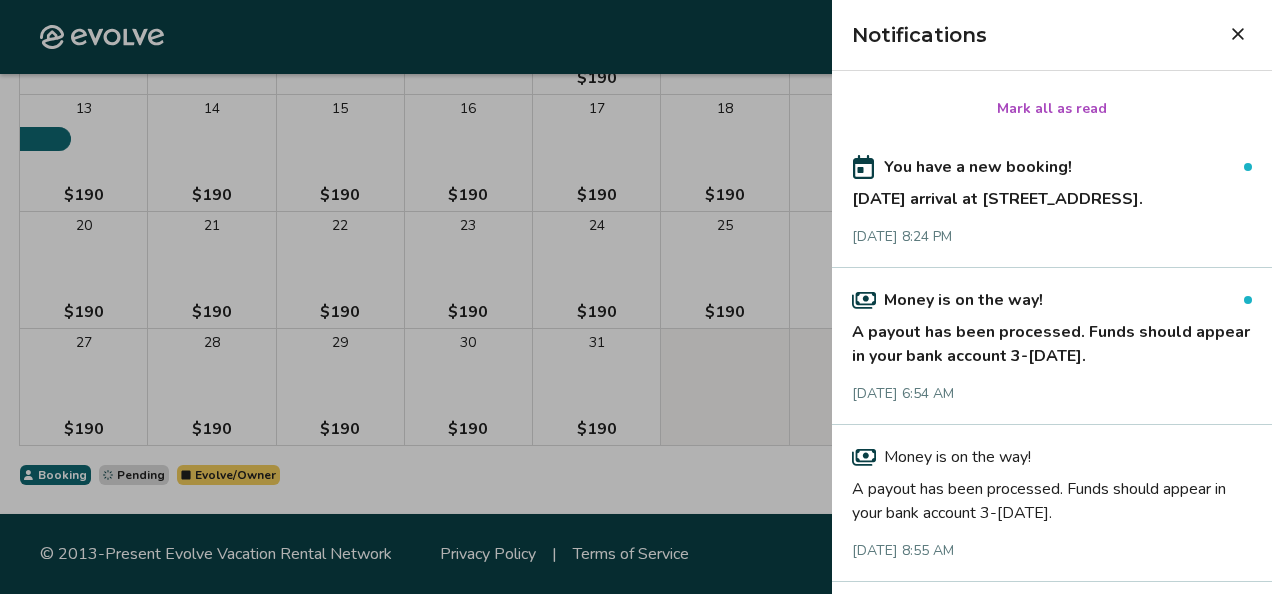 scroll, scrollTop: 519, scrollLeft: 0, axis: vertical 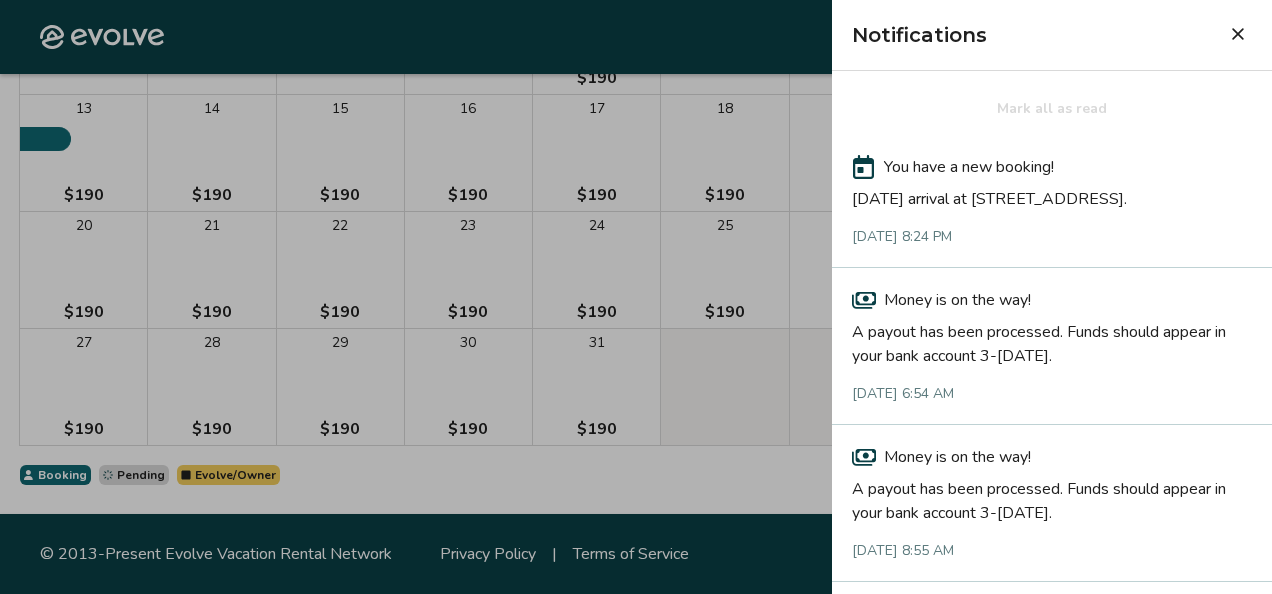 click 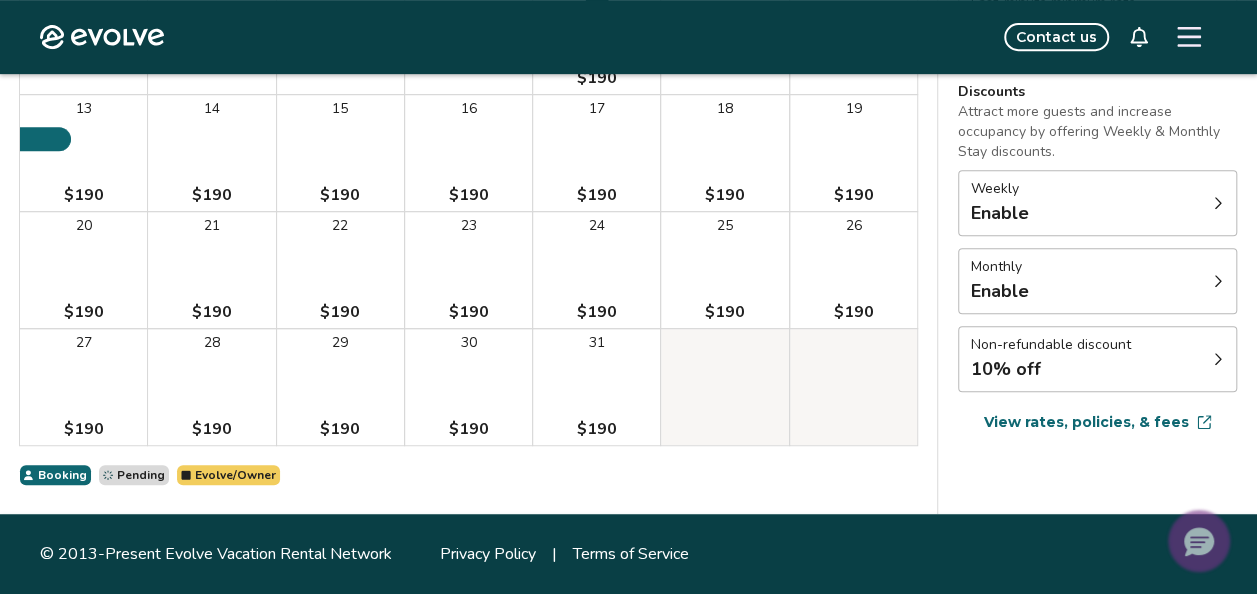 click 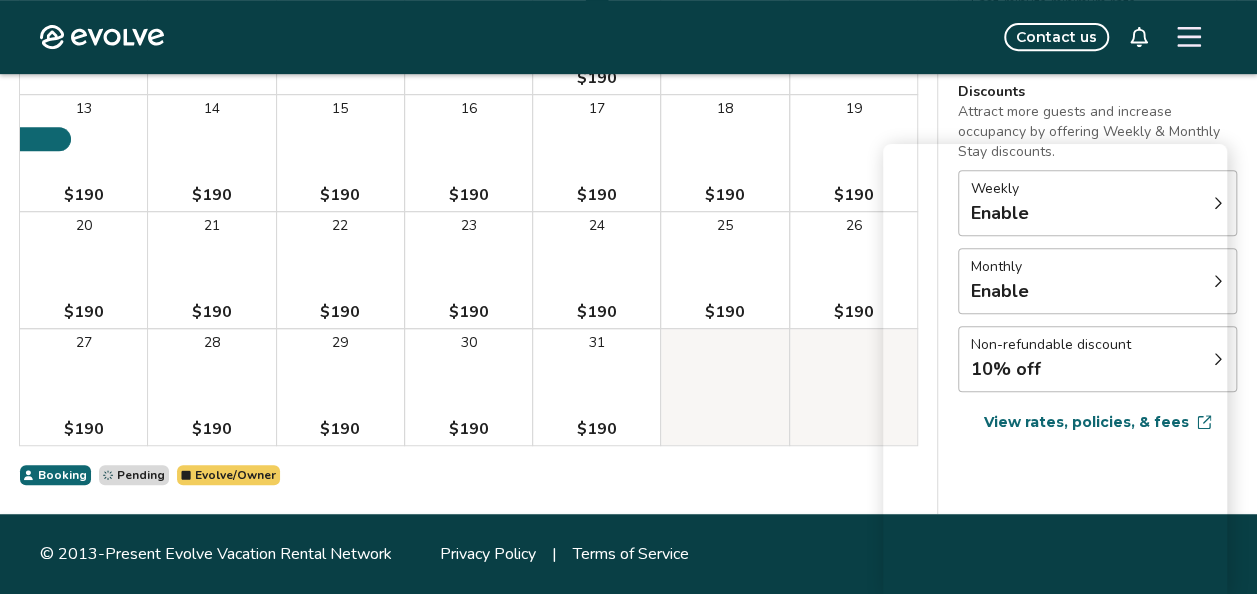 click on "Booking Pending Evolve/Owner" at bounding box center [468, 475] 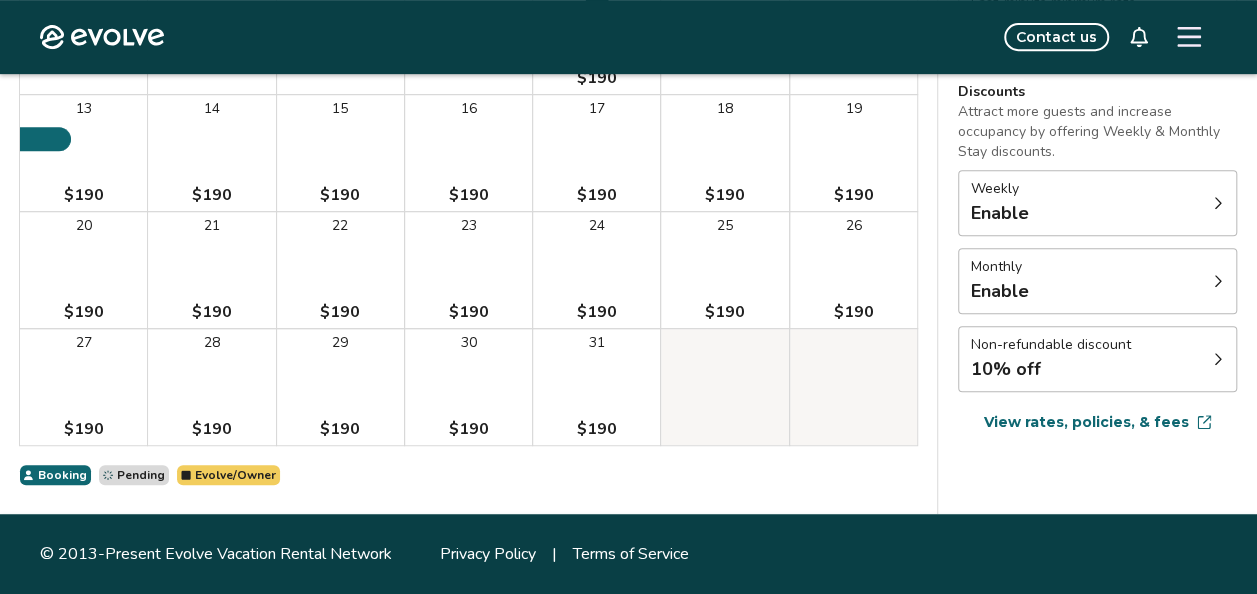 scroll, scrollTop: 0, scrollLeft: 0, axis: both 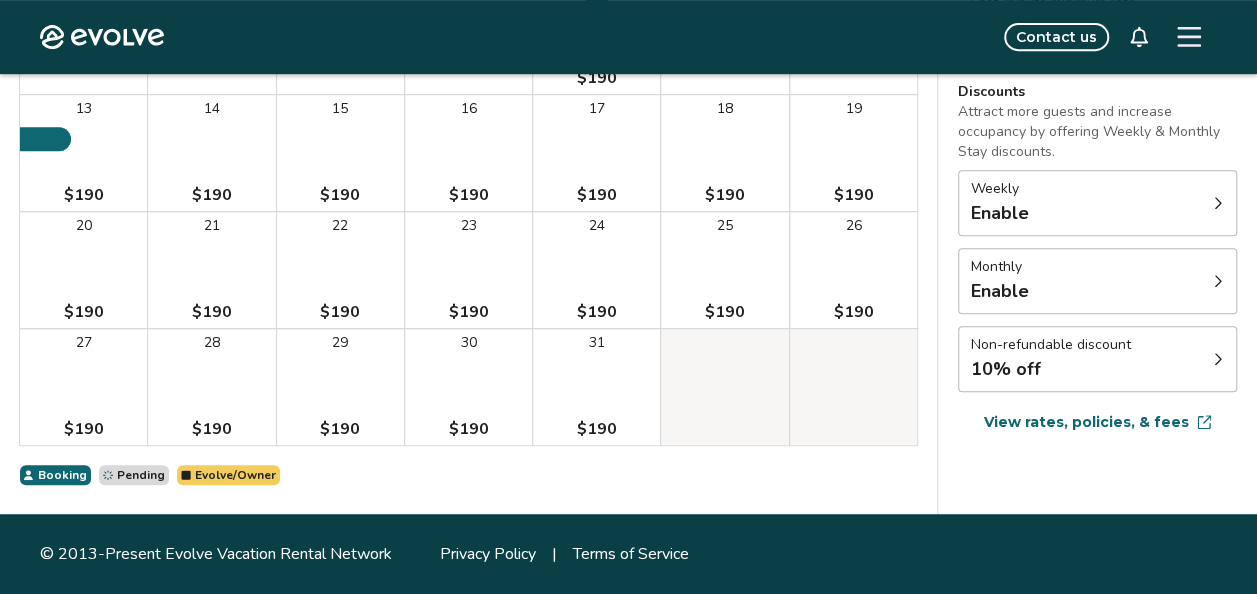 click on "17 $190" at bounding box center [596, 153] 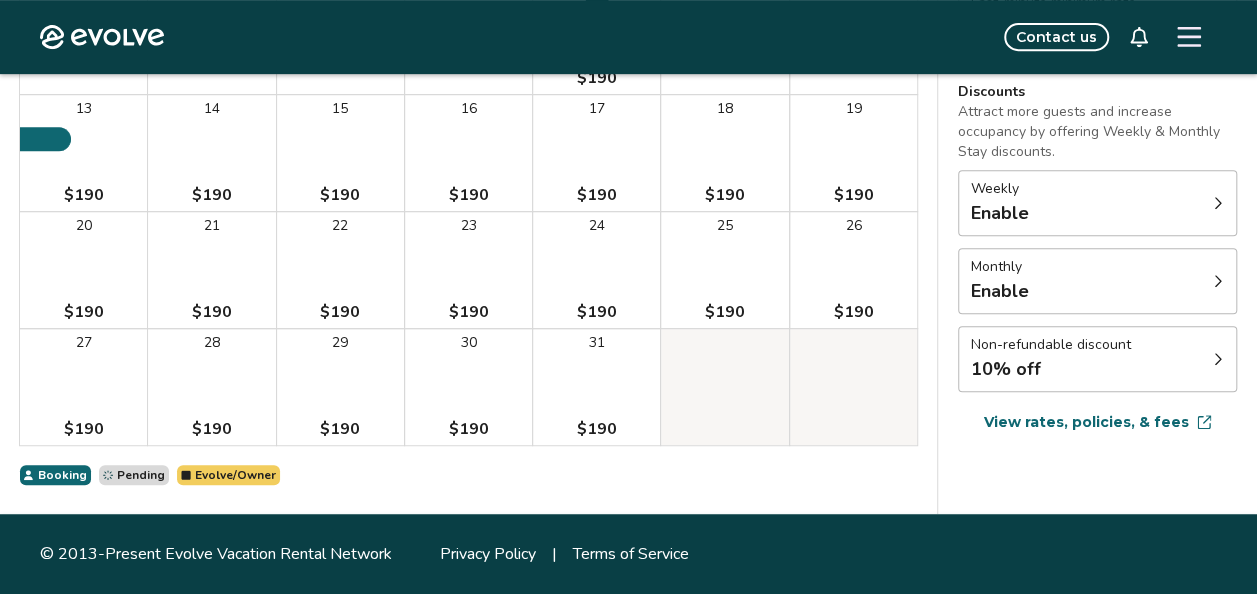 click on "17" at bounding box center (597, 109) 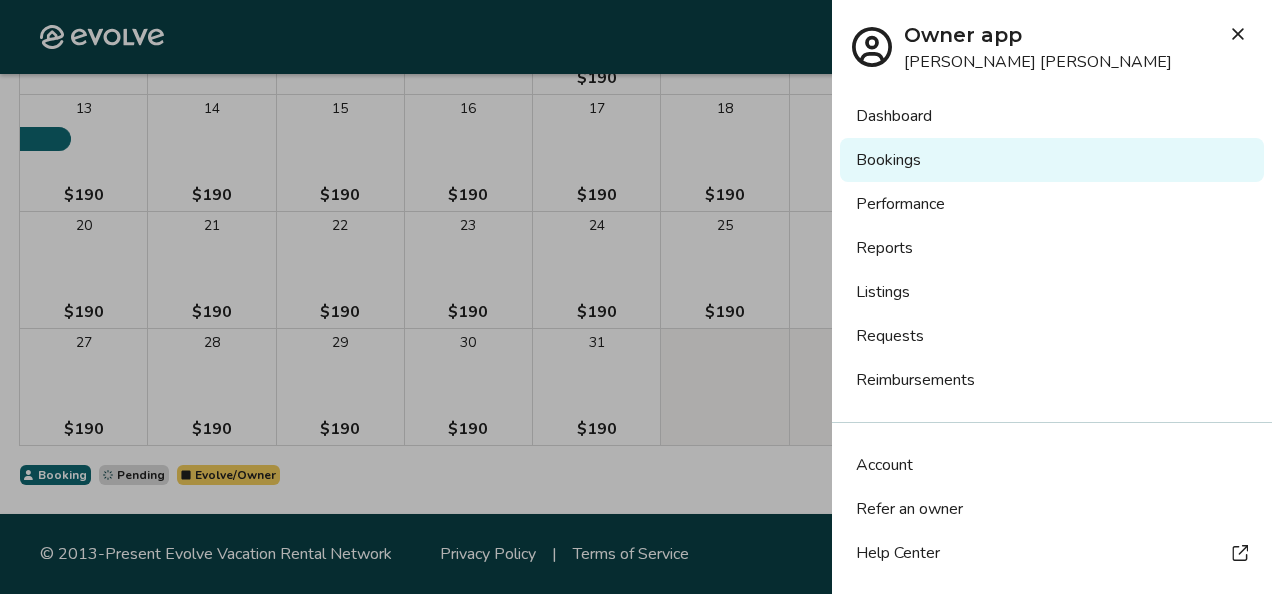 click on "Owner app Lewis   Frederick" at bounding box center [1052, 37] 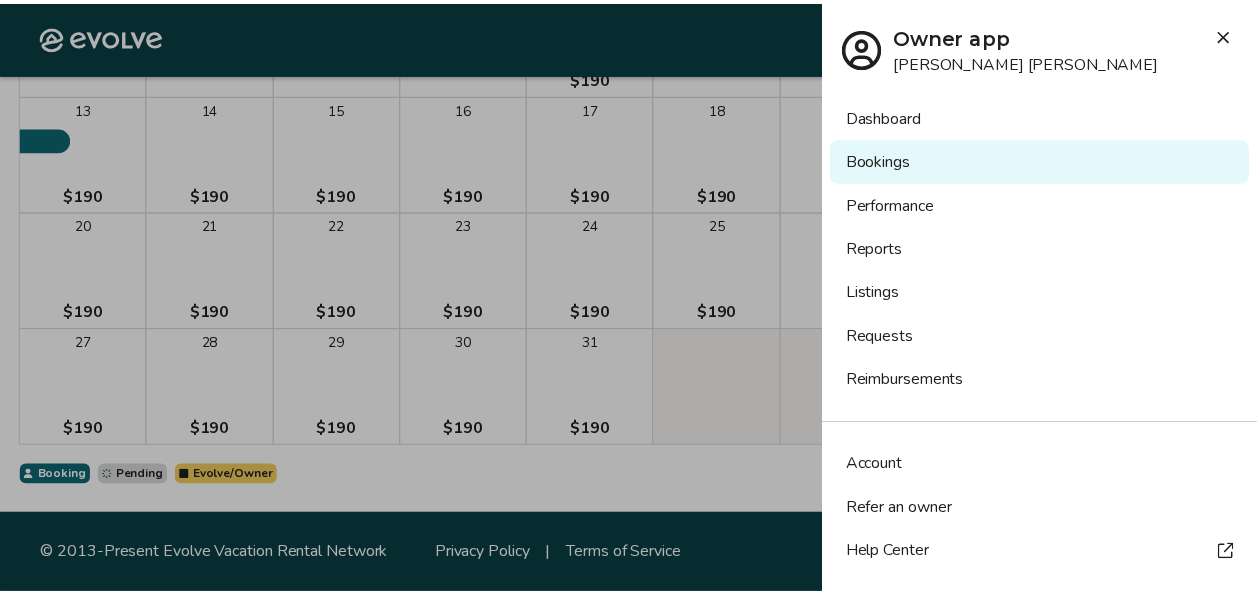 scroll, scrollTop: 85, scrollLeft: 0, axis: vertical 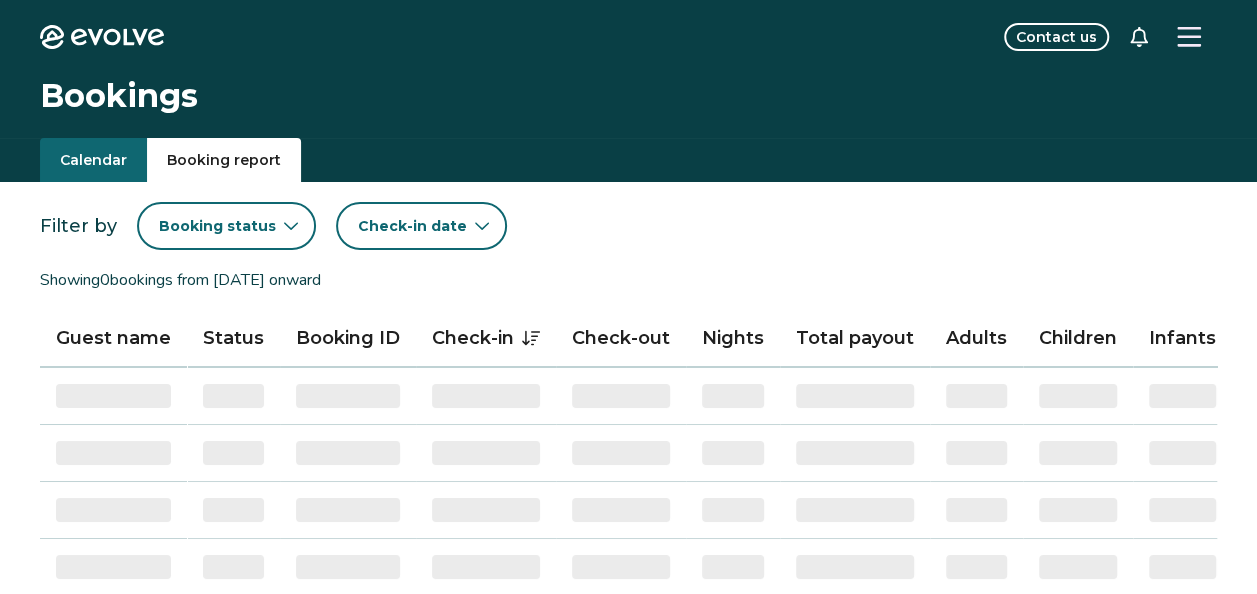 click on "Booking report" at bounding box center [224, 160] 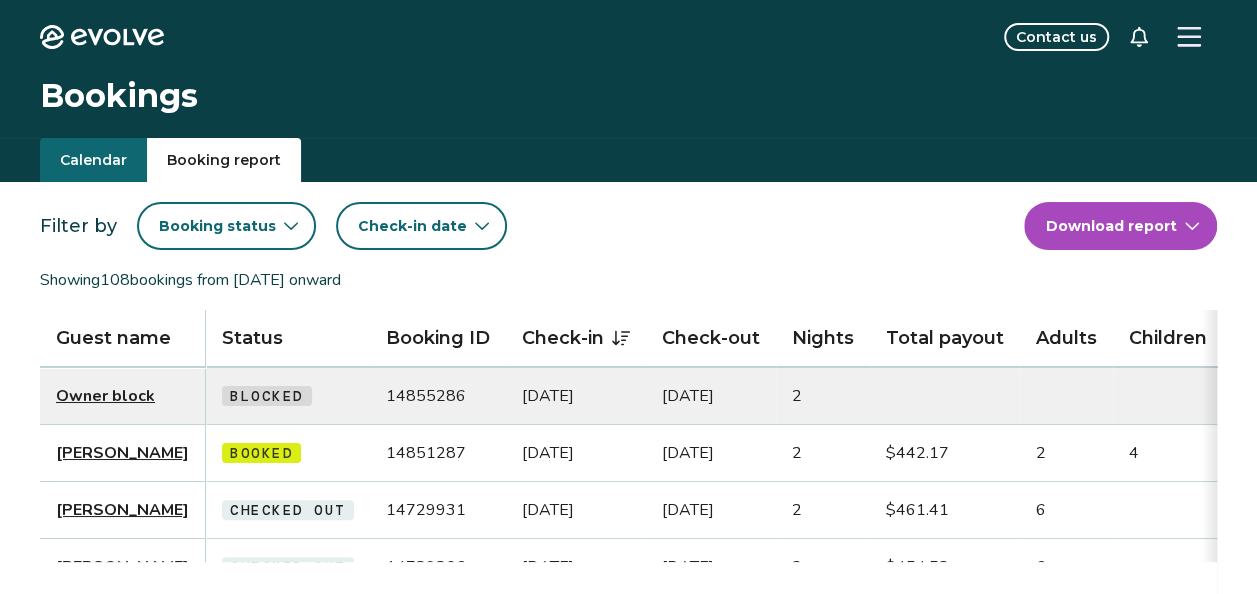 type 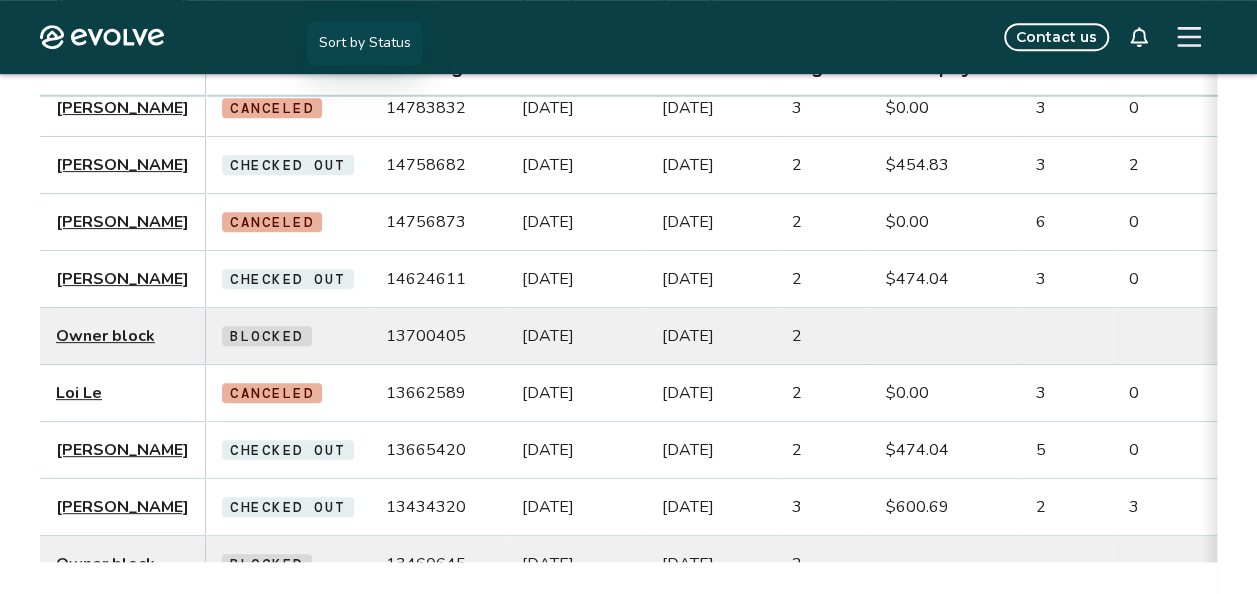 scroll, scrollTop: 520, scrollLeft: 0, axis: vertical 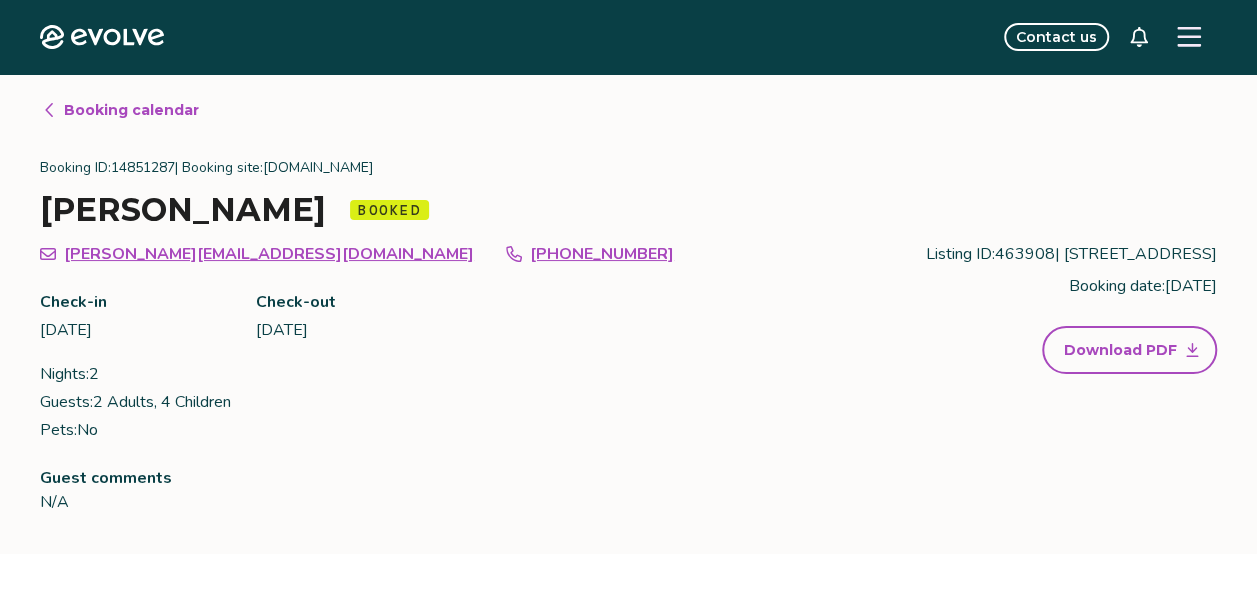 click on "Download PDF" at bounding box center [1120, 350] 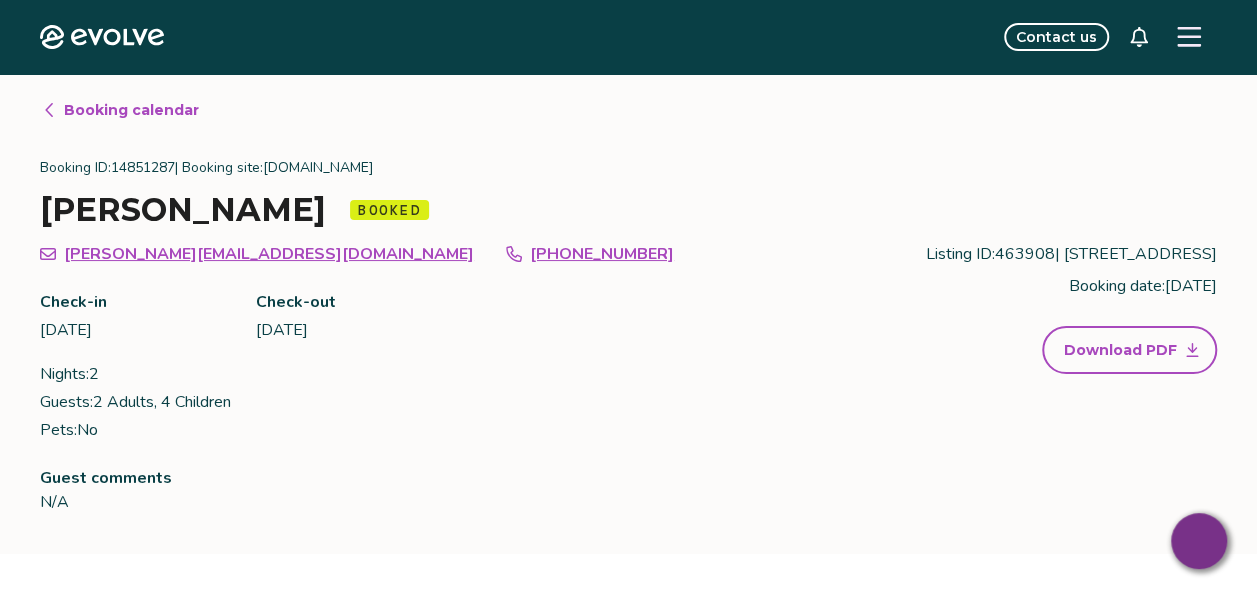 drag, startPoint x: 1204, startPoint y: 40, endPoint x: 1194, endPoint y: 38, distance: 10.198039 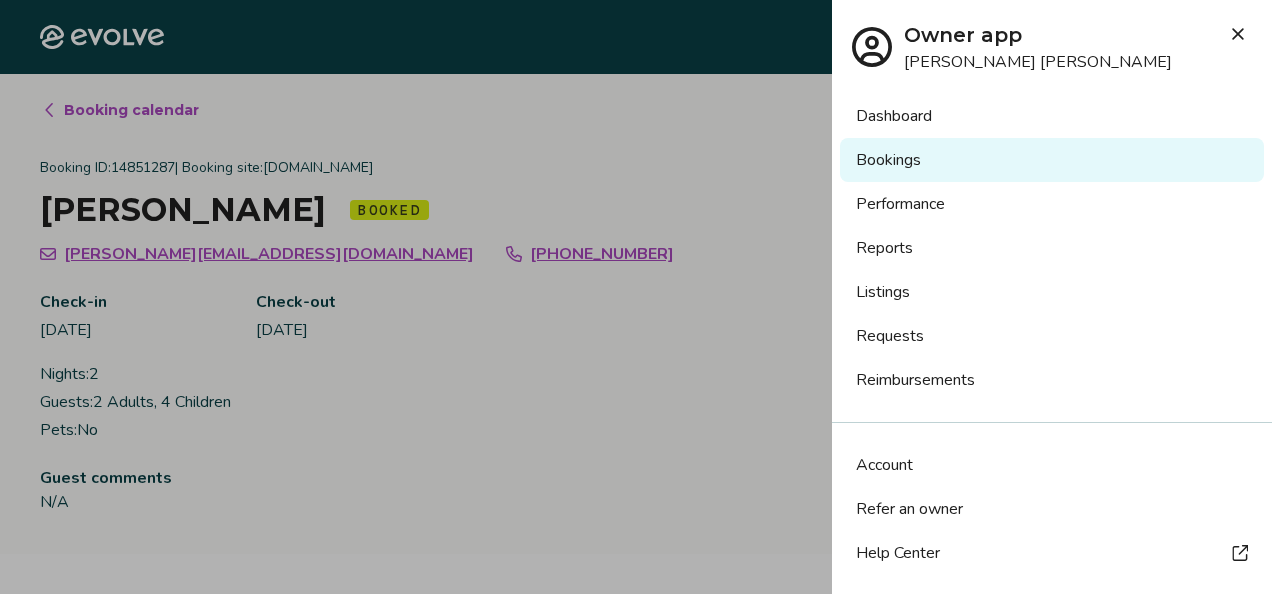 click on "Owner app Lewis   Frederick" at bounding box center [1052, 37] 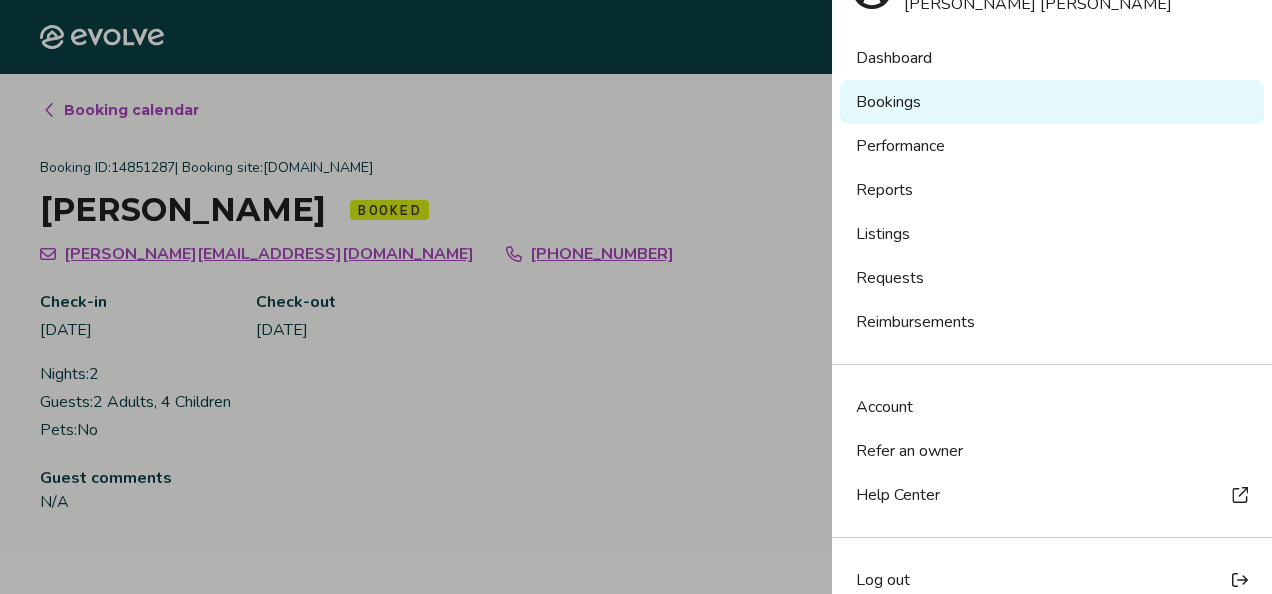 scroll, scrollTop: 85, scrollLeft: 0, axis: vertical 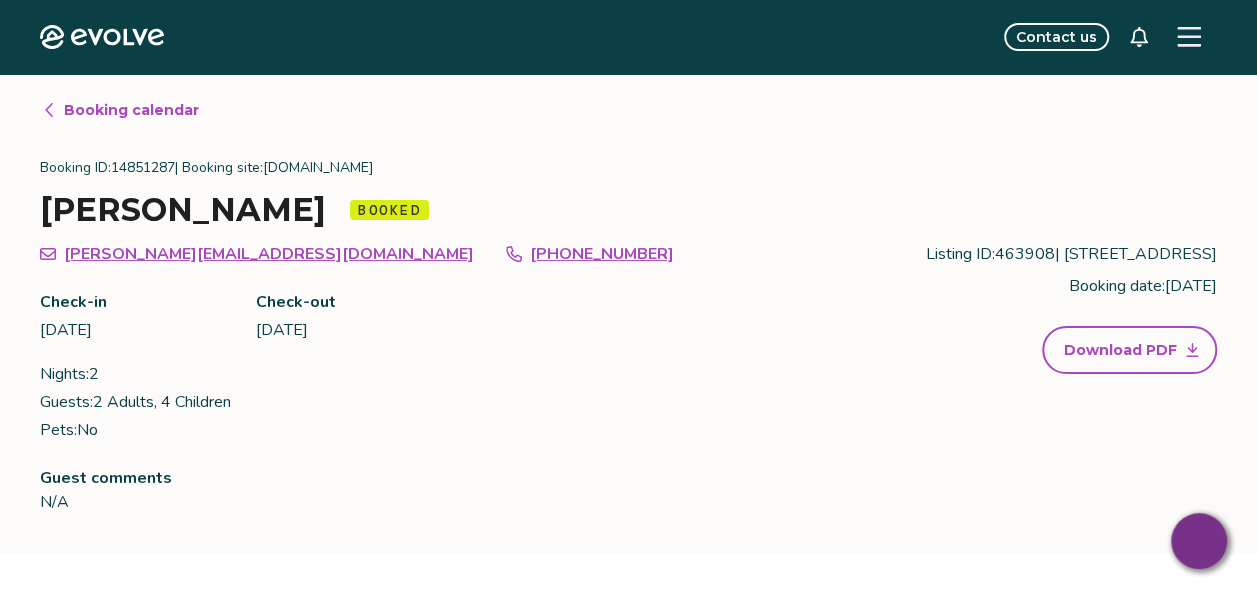 click at bounding box center [1189, 37] 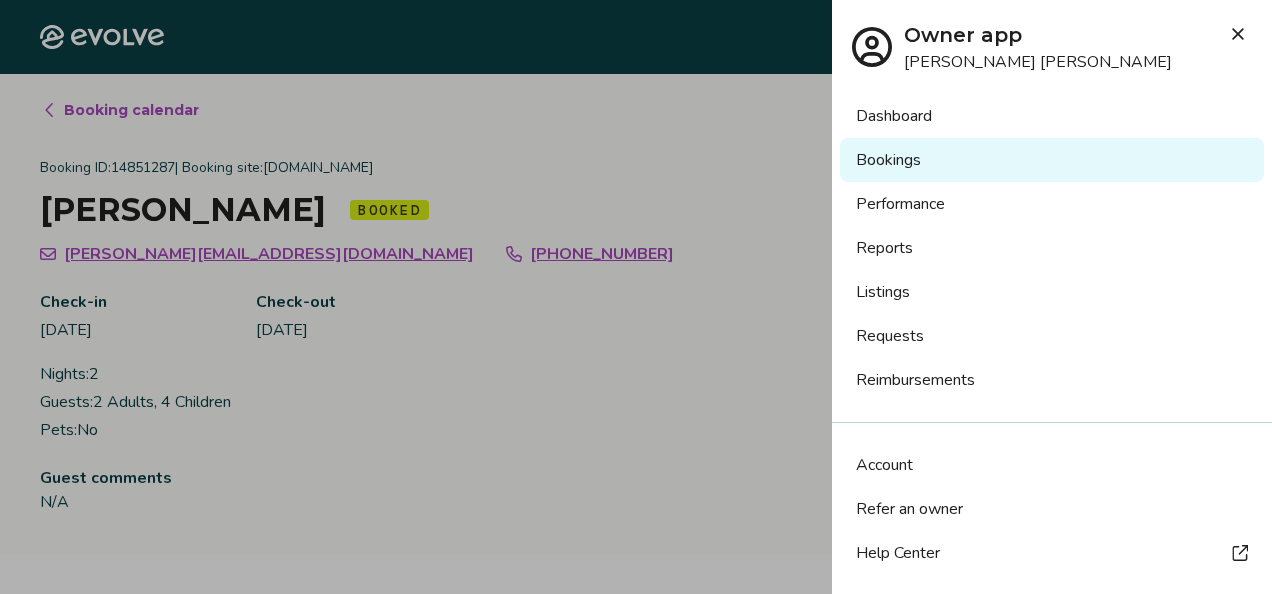scroll, scrollTop: 85, scrollLeft: 0, axis: vertical 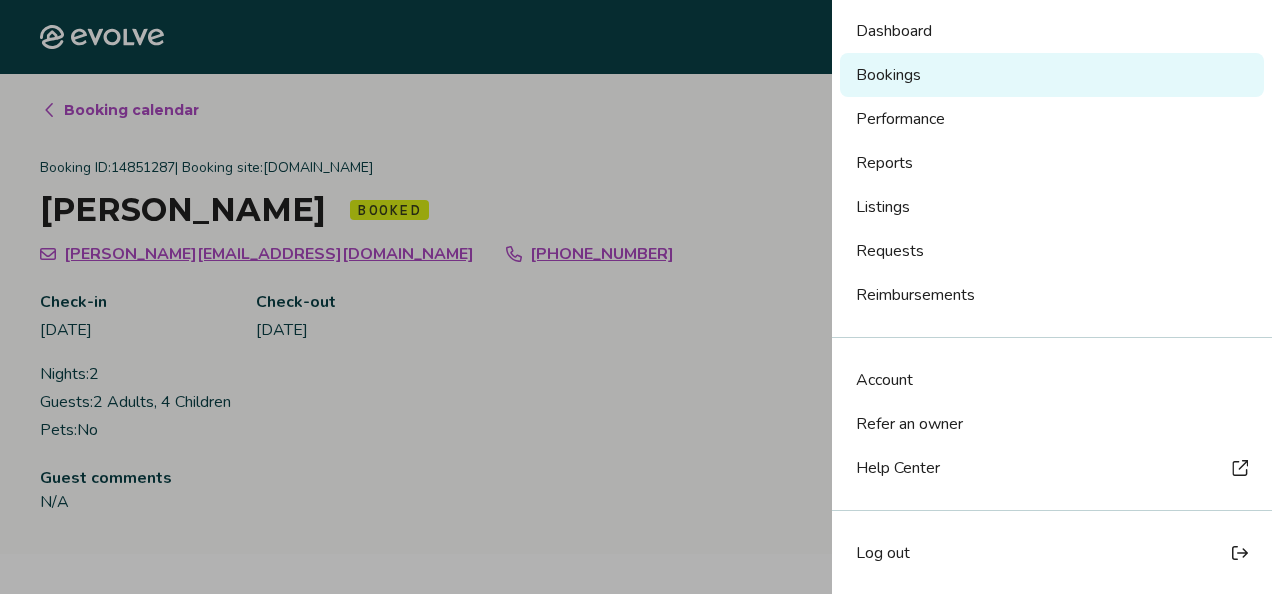 click on "Log out" at bounding box center (883, 553) 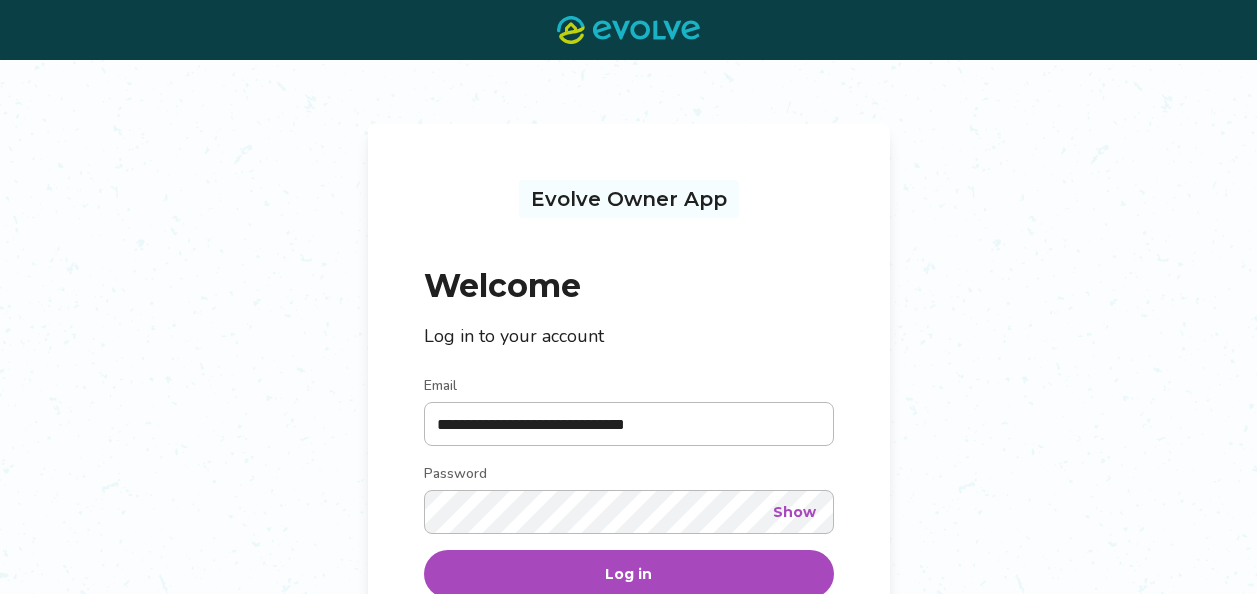 scroll, scrollTop: 0, scrollLeft: 0, axis: both 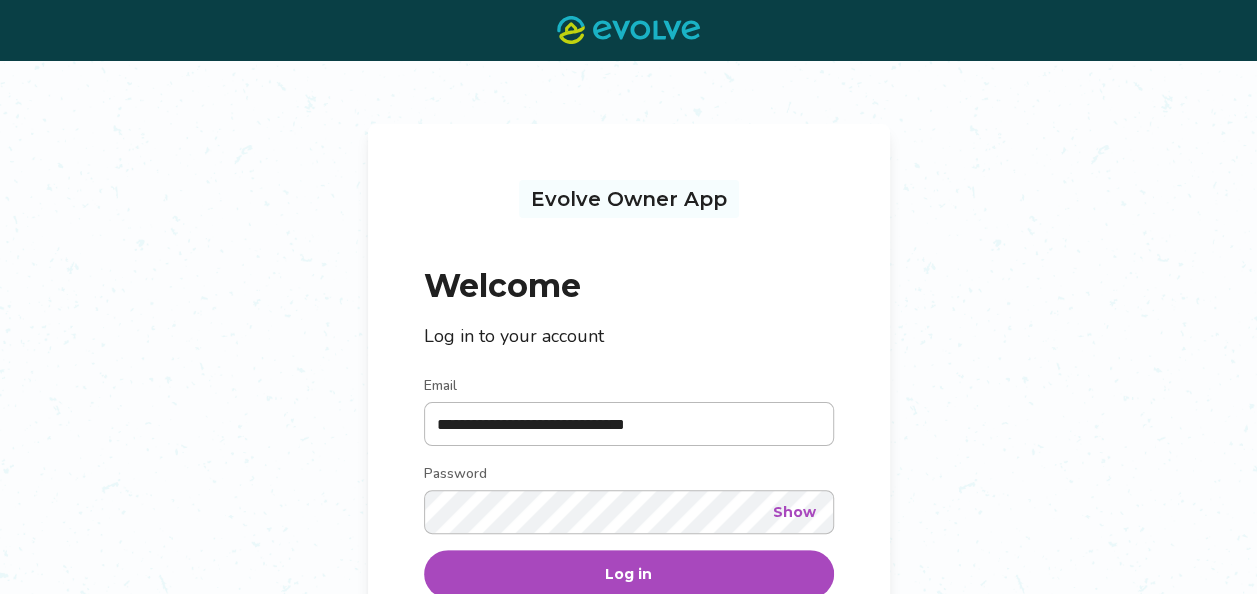 click on "**********" at bounding box center [628, 441] 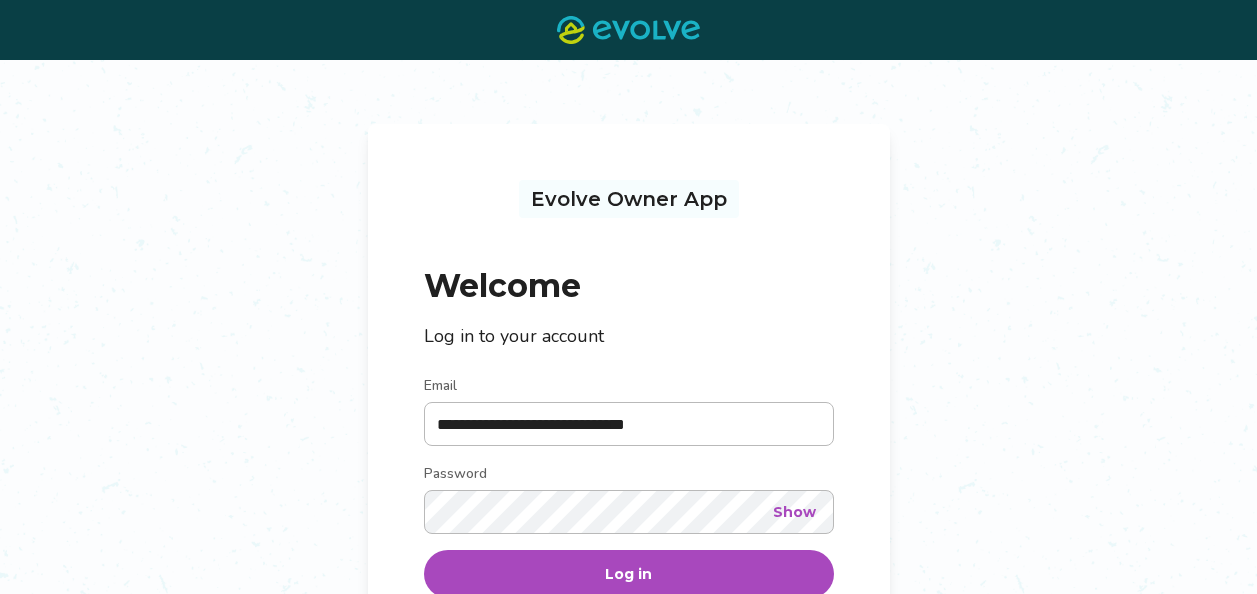 scroll, scrollTop: 0, scrollLeft: 0, axis: both 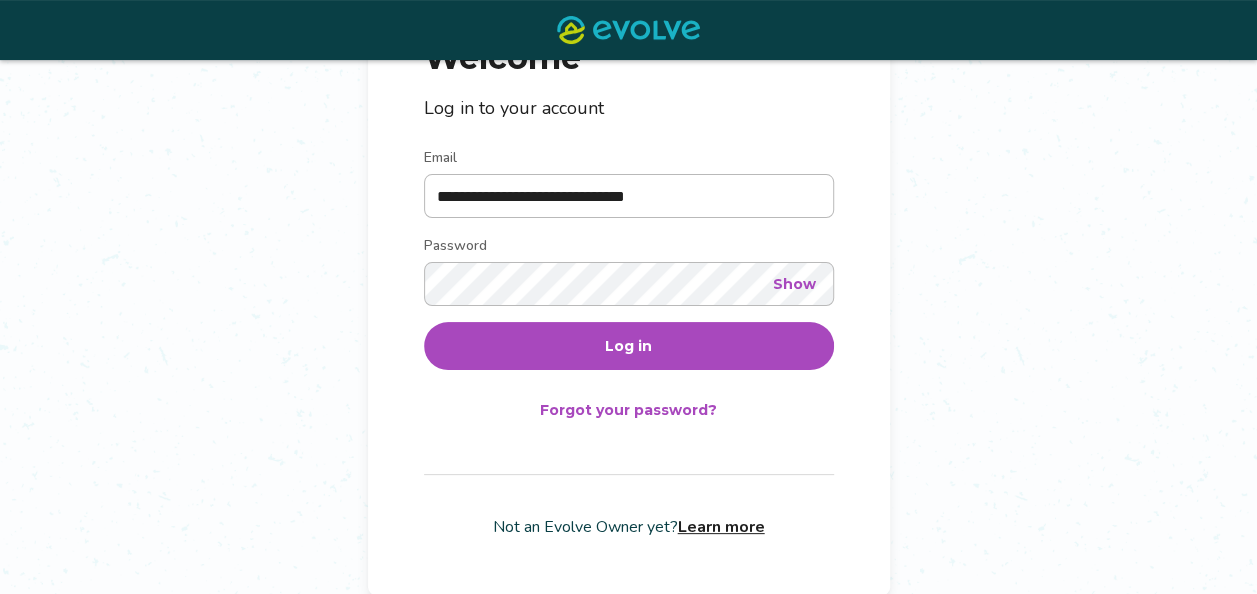 click on "Log in" at bounding box center (628, 346) 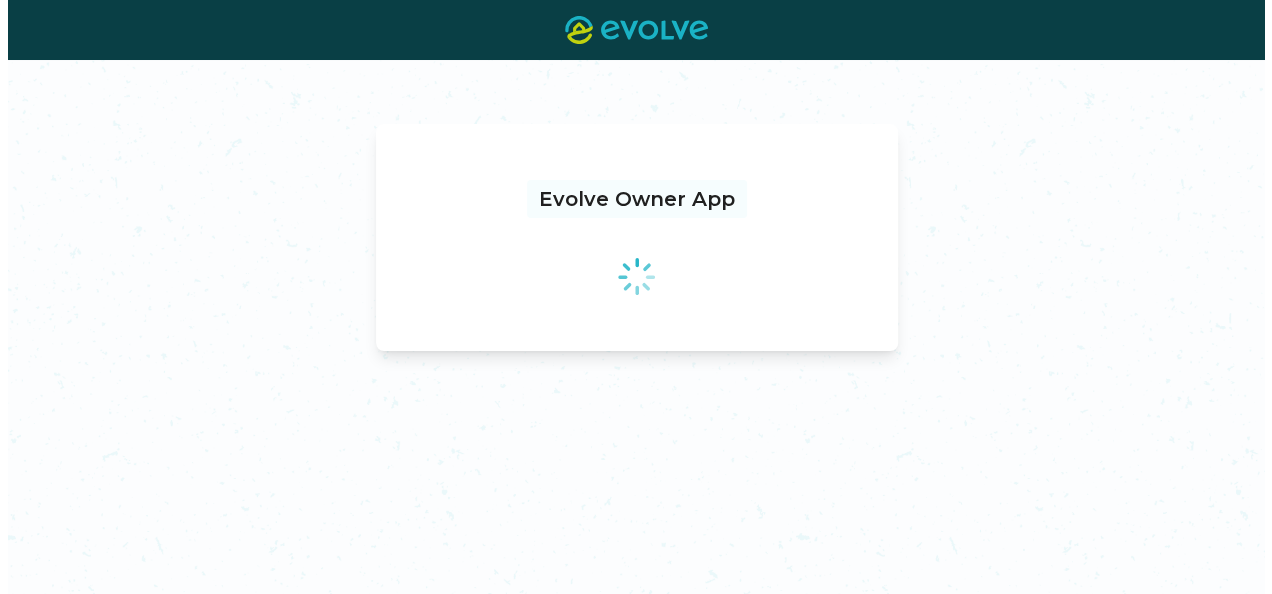 scroll, scrollTop: 0, scrollLeft: 0, axis: both 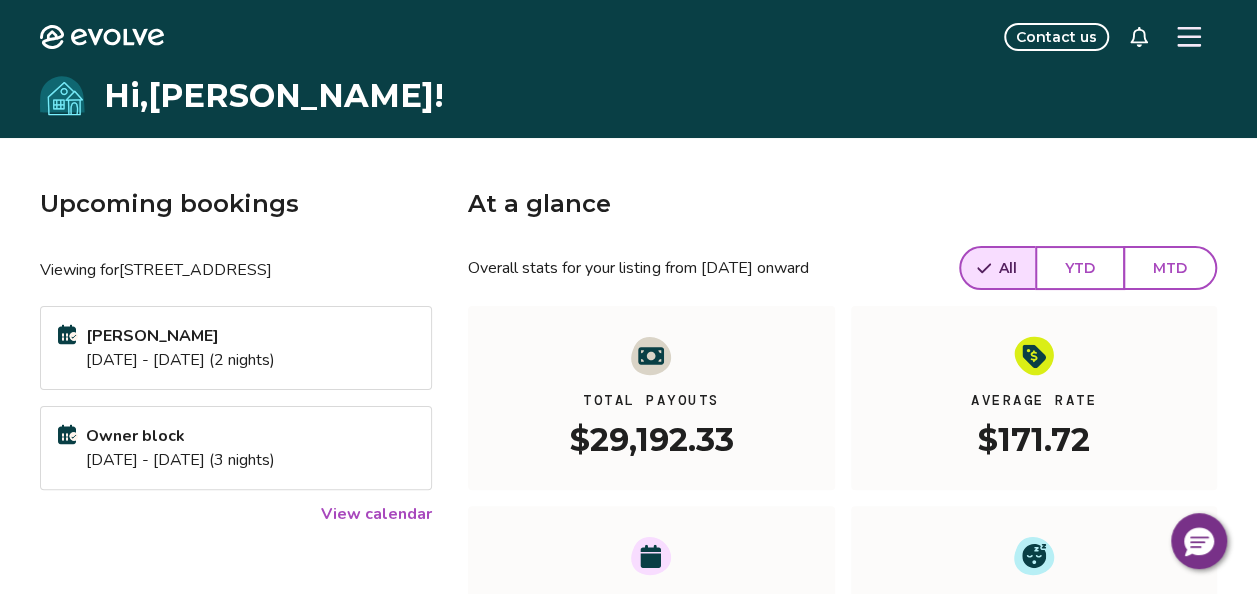 click 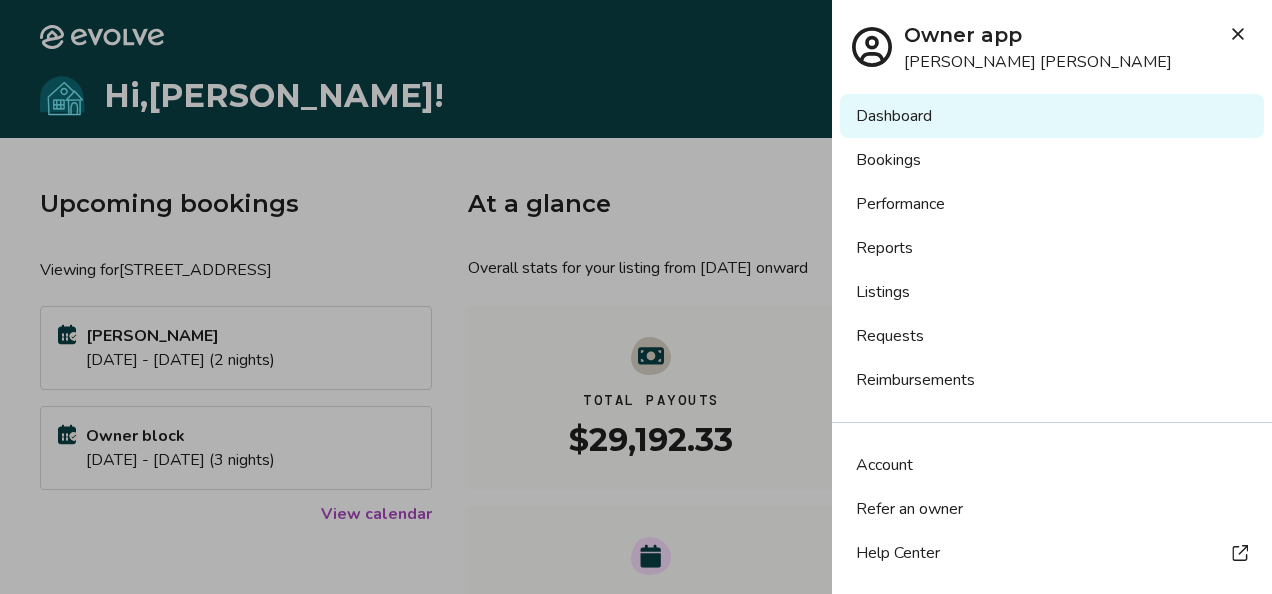 click on "Dashboard" at bounding box center [1052, 116] 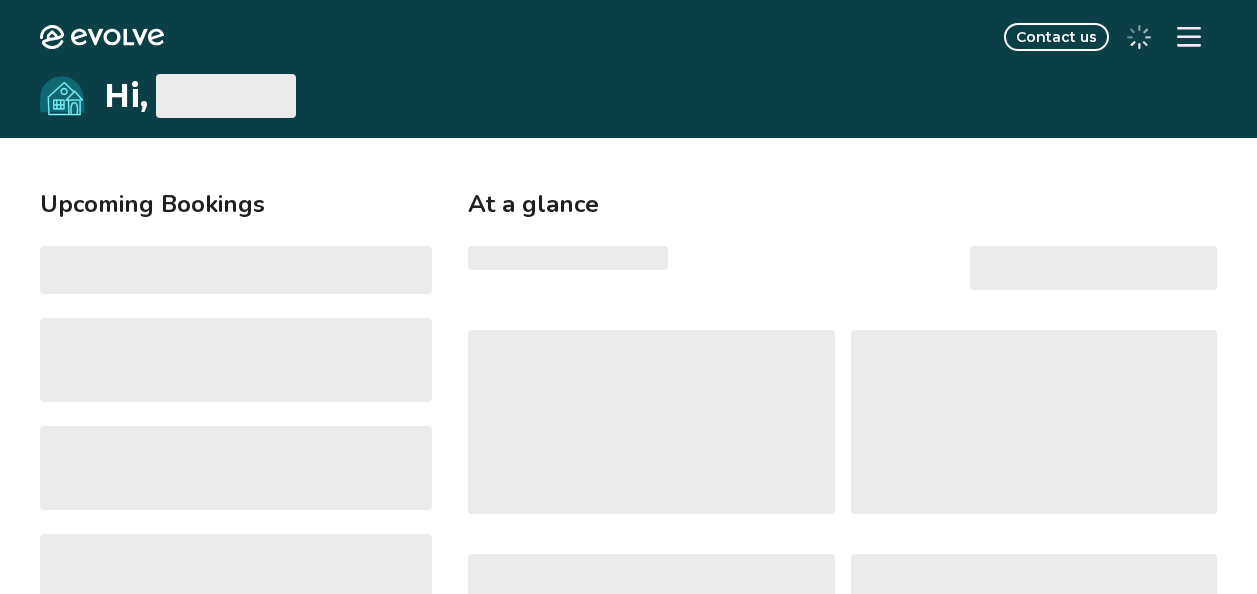 scroll, scrollTop: 0, scrollLeft: 0, axis: both 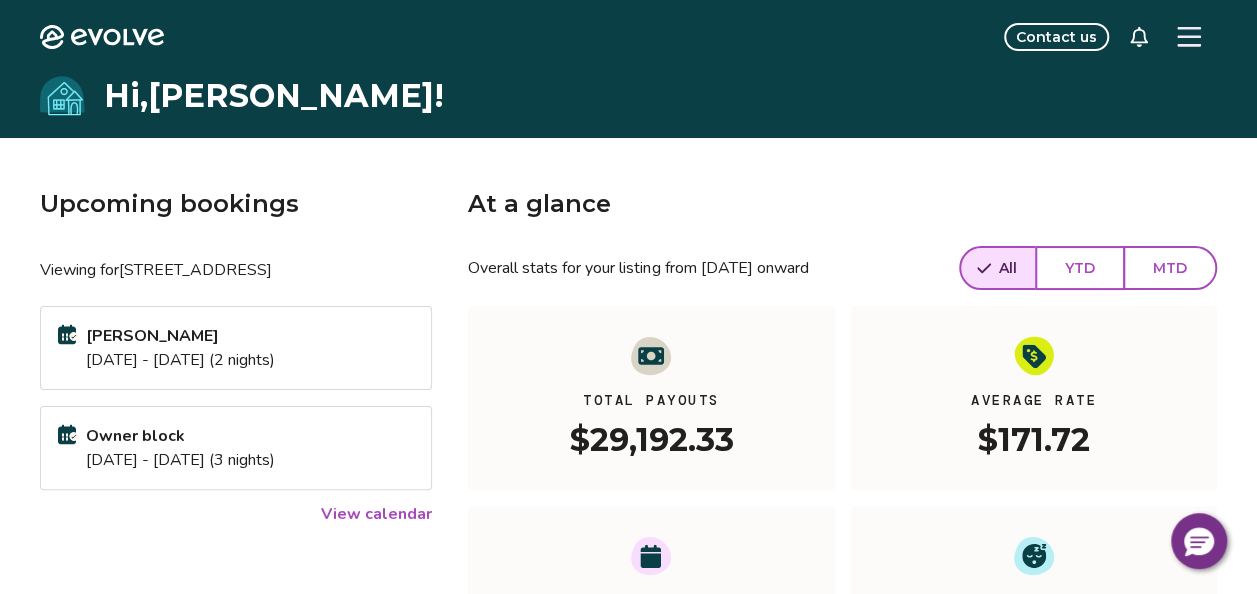 click on "Average Rate" at bounding box center (1034, 396) 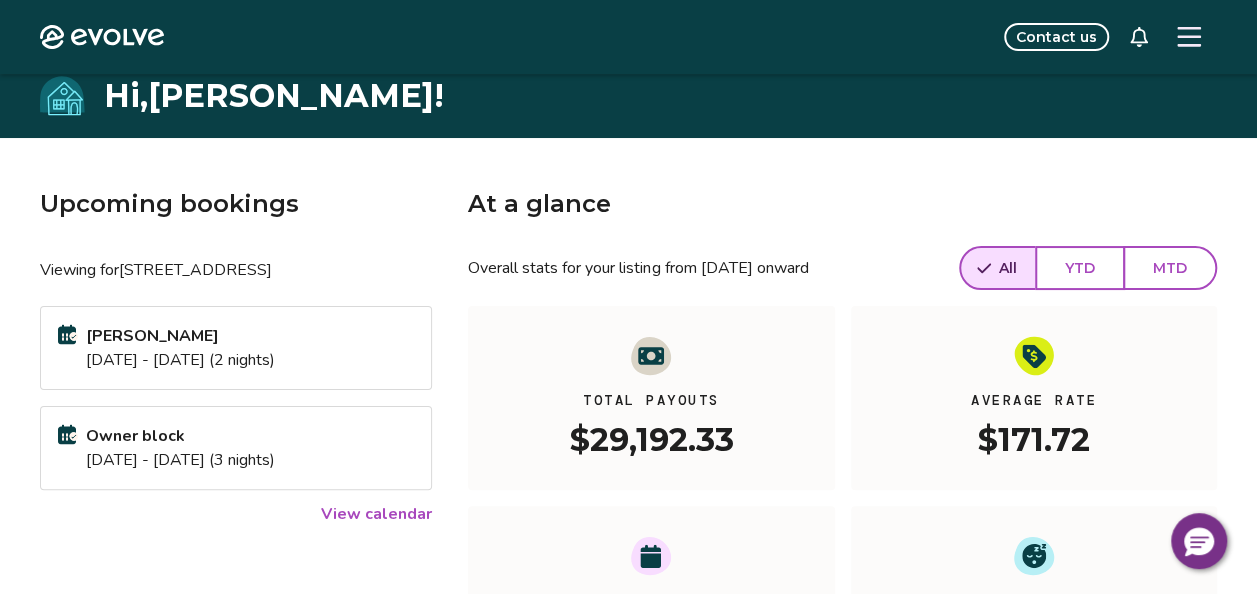 scroll, scrollTop: 440, scrollLeft: 0, axis: vertical 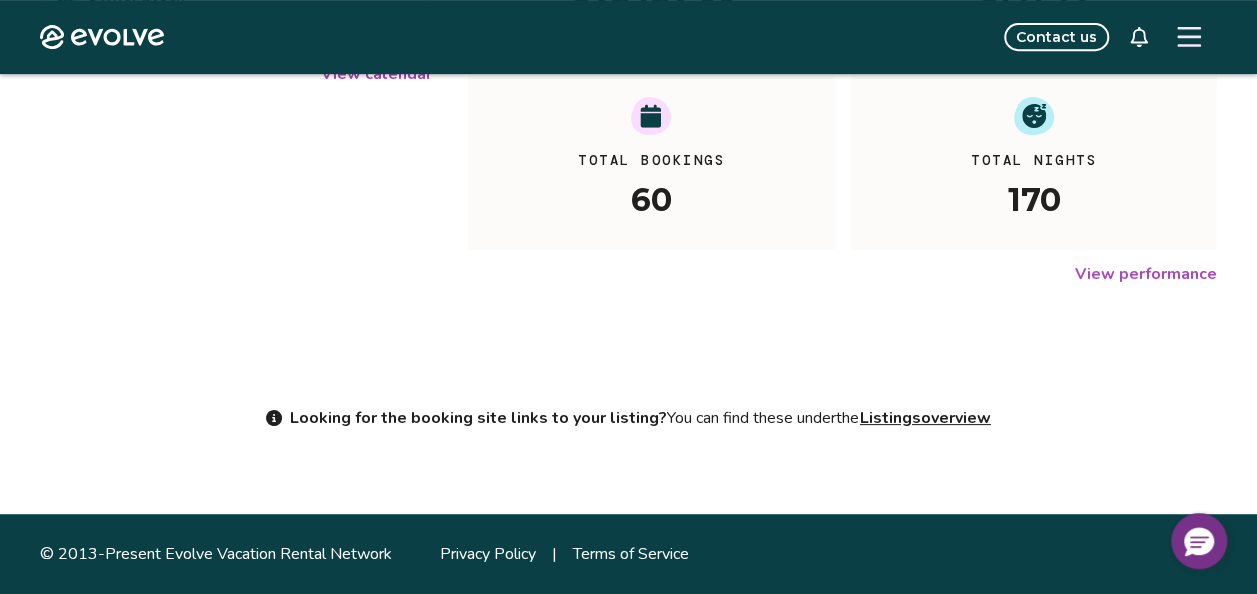 click on "Listings  overview" at bounding box center (925, 418) 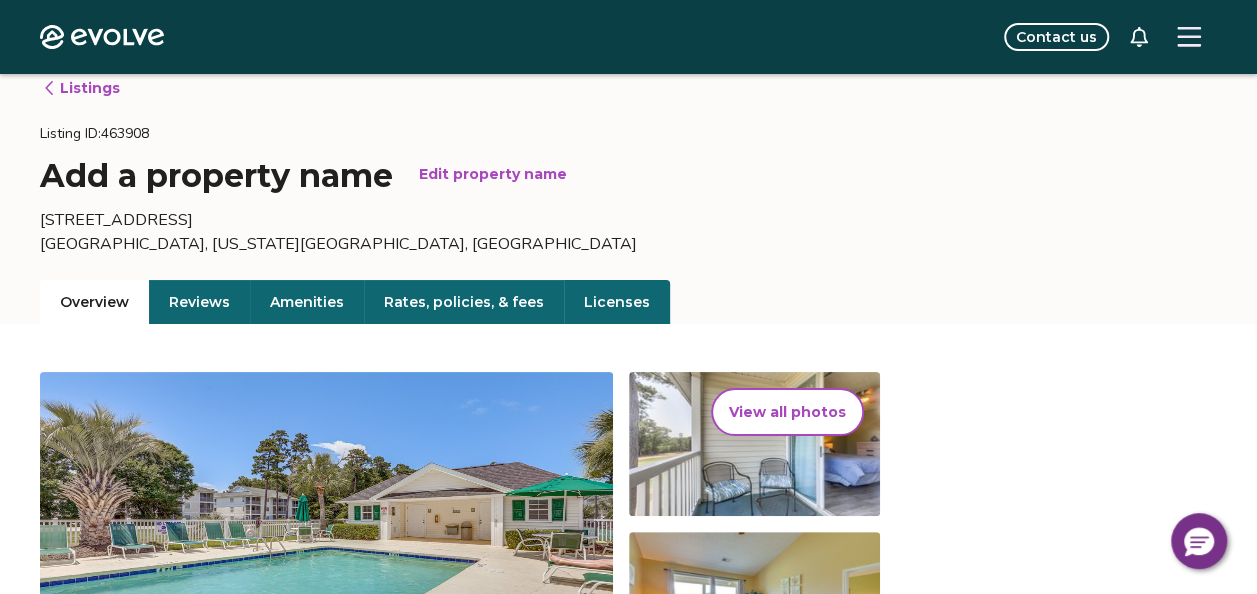 scroll, scrollTop: 0, scrollLeft: 0, axis: both 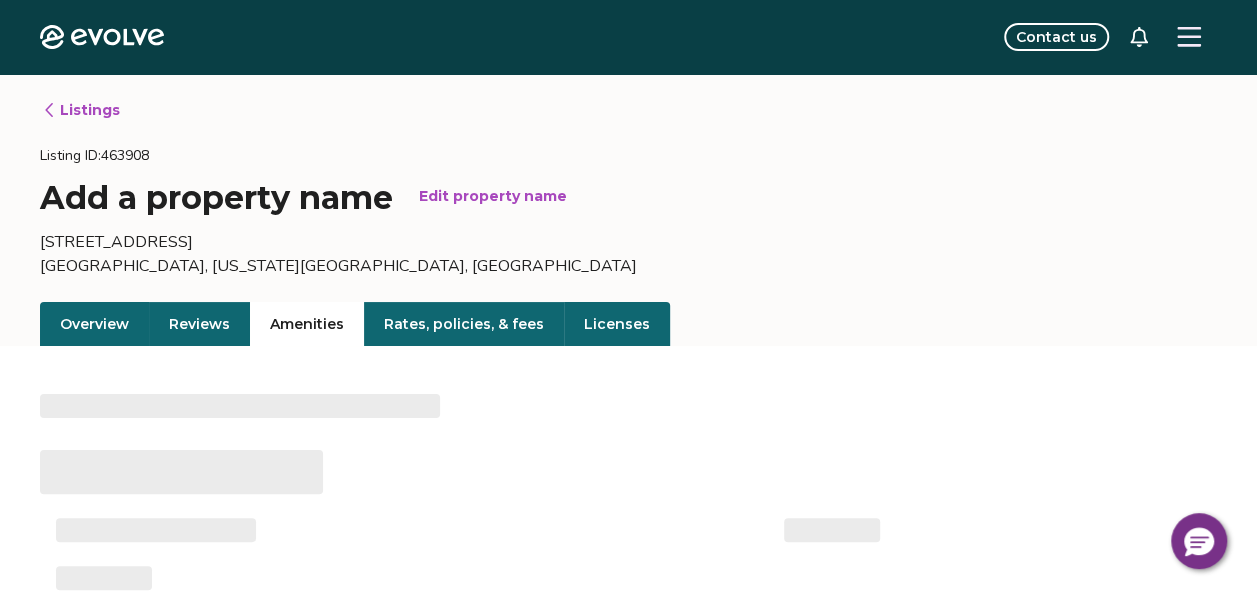 click on "Amenities" at bounding box center [307, 324] 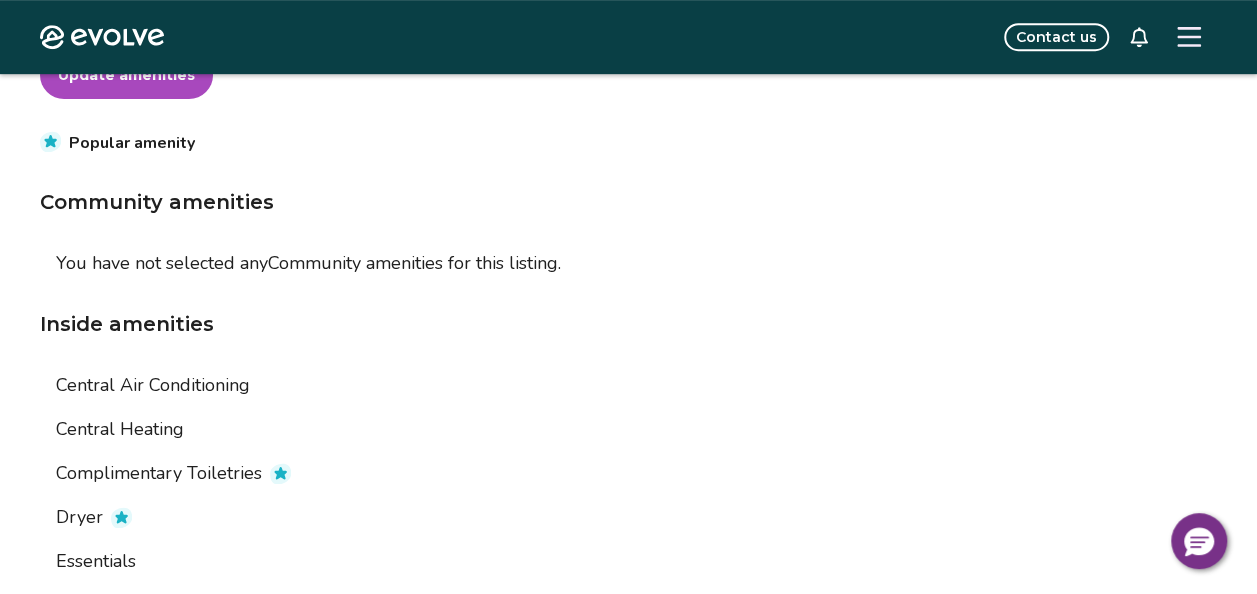 scroll, scrollTop: 707, scrollLeft: 0, axis: vertical 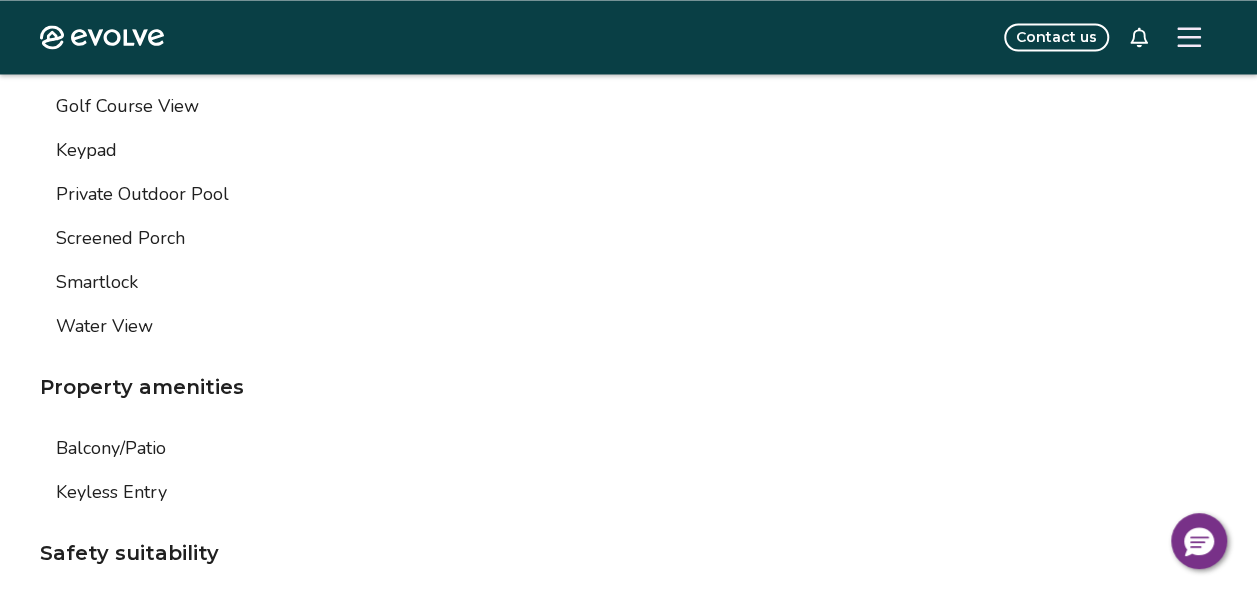 click on "Update amenities Popular amenity Community amenities You have not selected any  Community amenities   for this listing. Inside amenities Central Air Conditioning Central Heating Complimentary Toiletries Dryer Essentials Internet Connection Linens Provided Shampoo Towels Provided Washer Wireless Internet (WIFI) Kitchen equipment Cooking Basics Kitchen Trash Bags/Paper Towels Outdoor amenities Balcony Charcoal Grill Dedicated Parking Space Free Parking Golf Course View Keypad Private Outdoor Pool Screened Porch Smartlock Water View Property amenities Balcony/Patio Keyless Entry Safety suitability Access Only By Stairs Carbon Monoxide Detector Fire Extinguisher First Aid Kit Minimum Age Requirement No Pets Allowed Non Smoking Parking Private Entrance Self Check-In Self Check-Out Smoke Detector Suitable for Children Suitable For Elderly Update amenities Updating your amenities Submit a request" at bounding box center (628, -20) 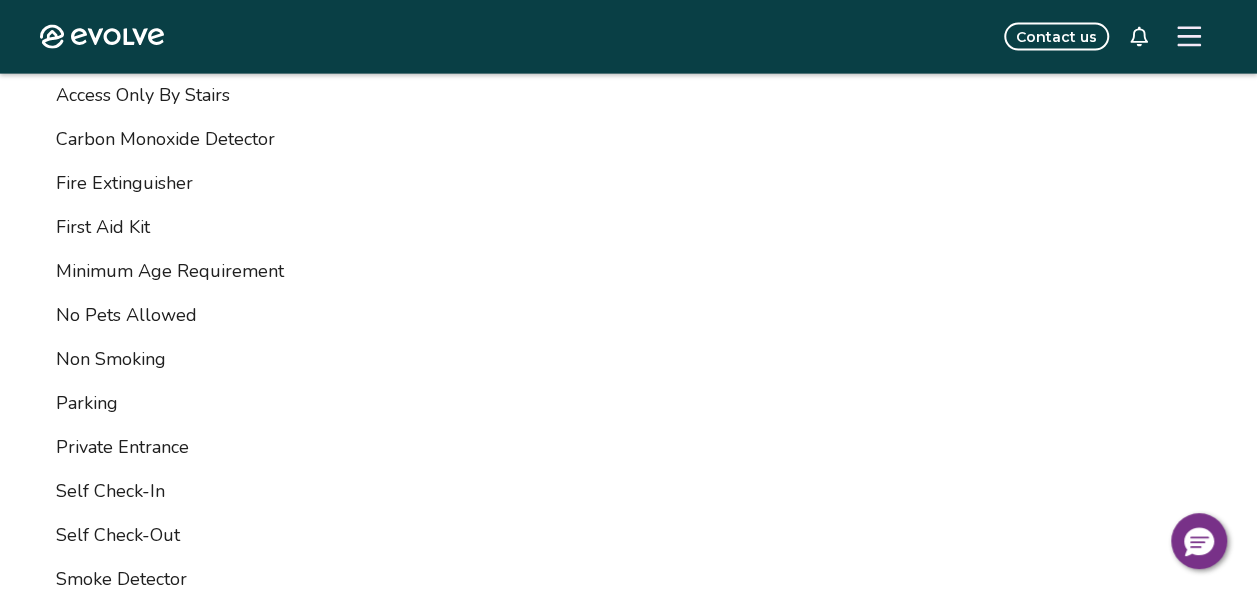 scroll, scrollTop: 2592, scrollLeft: 0, axis: vertical 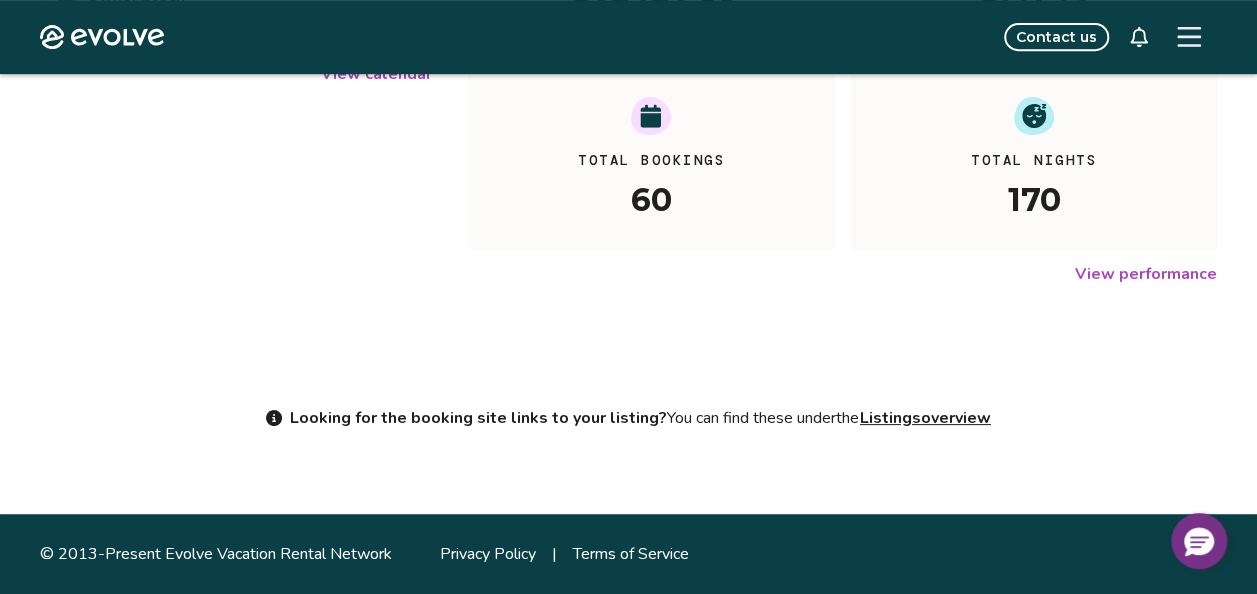 click at bounding box center [1189, 37] 